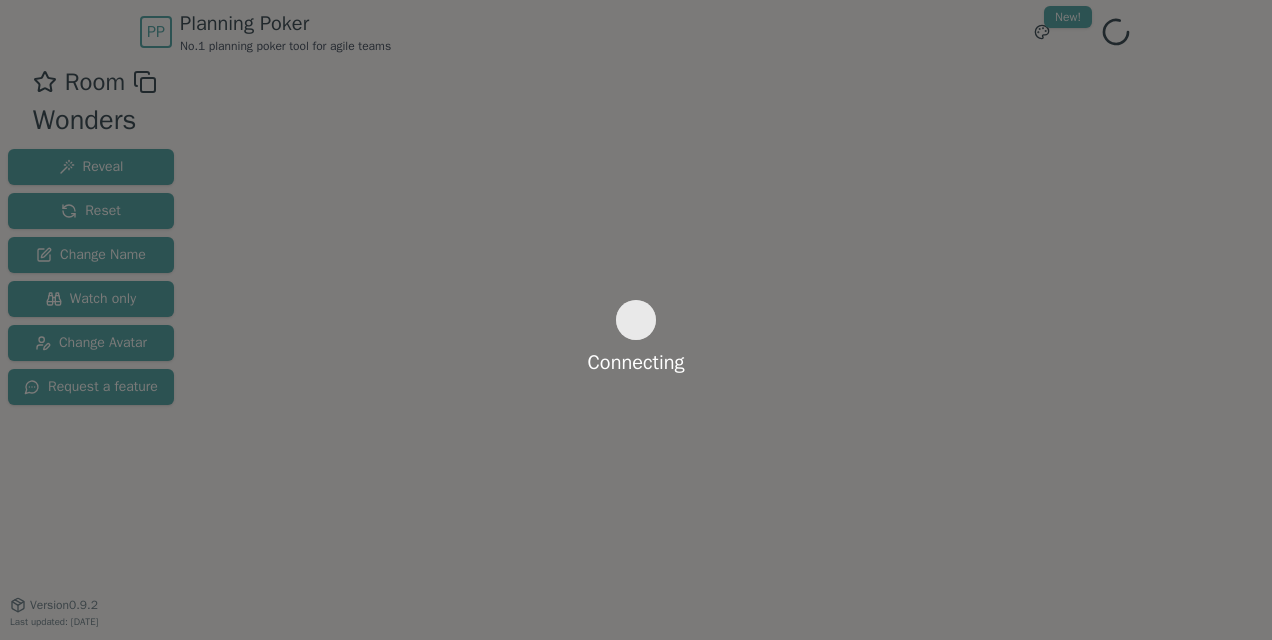 scroll, scrollTop: 0, scrollLeft: 0, axis: both 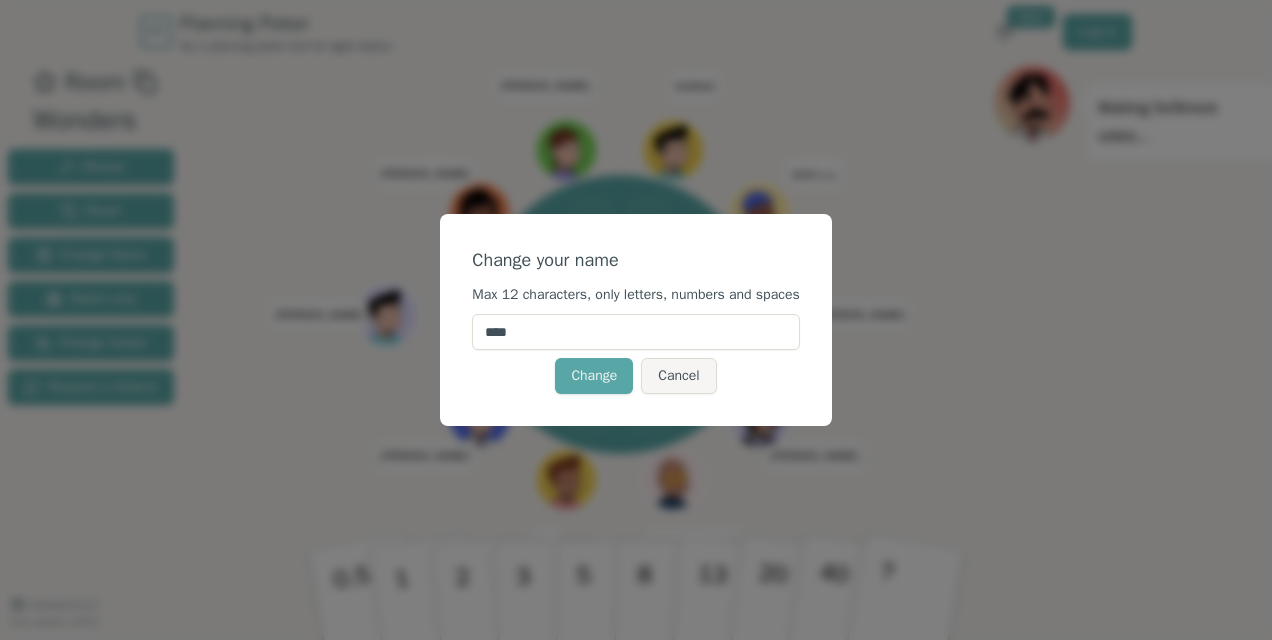 drag, startPoint x: 573, startPoint y: 342, endPoint x: 375, endPoint y: 353, distance: 198.30531 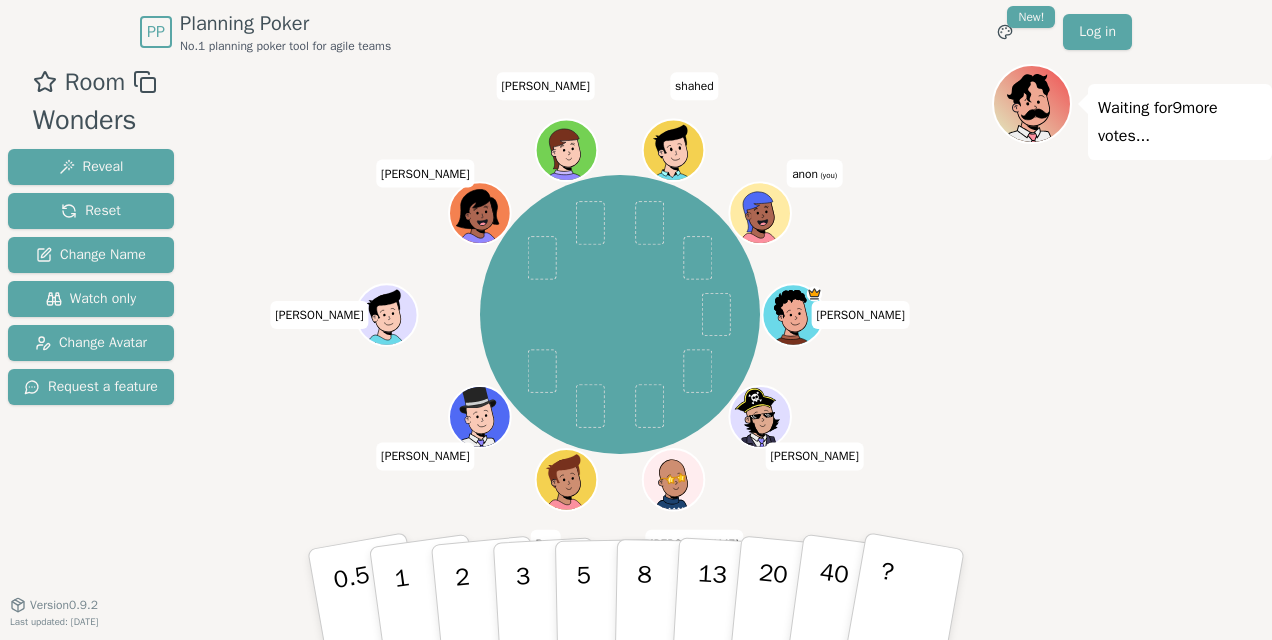 click on "anon   (you)" at bounding box center (814, 173) 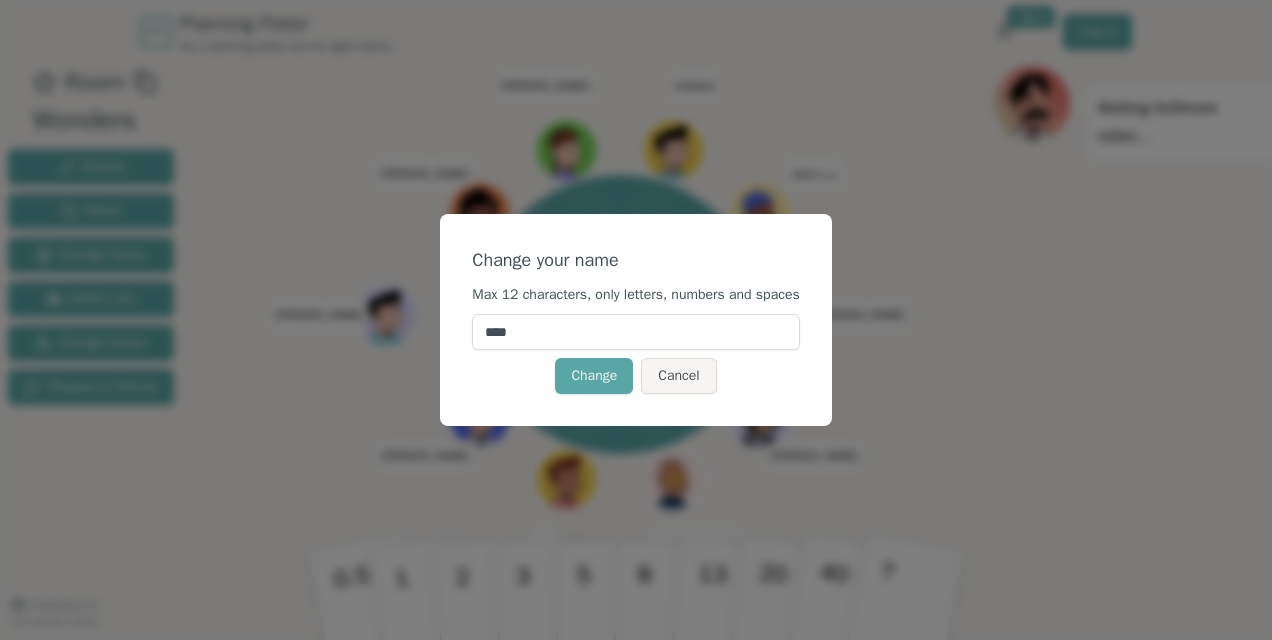 click on "****" at bounding box center (635, 332) 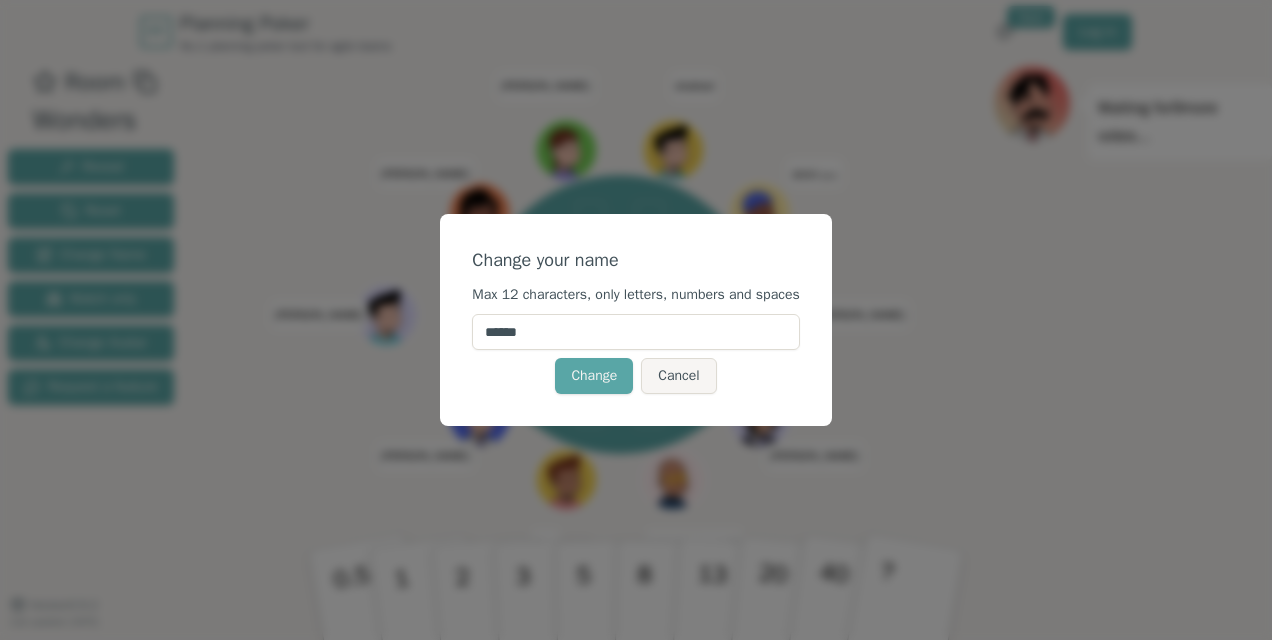 type on "*******" 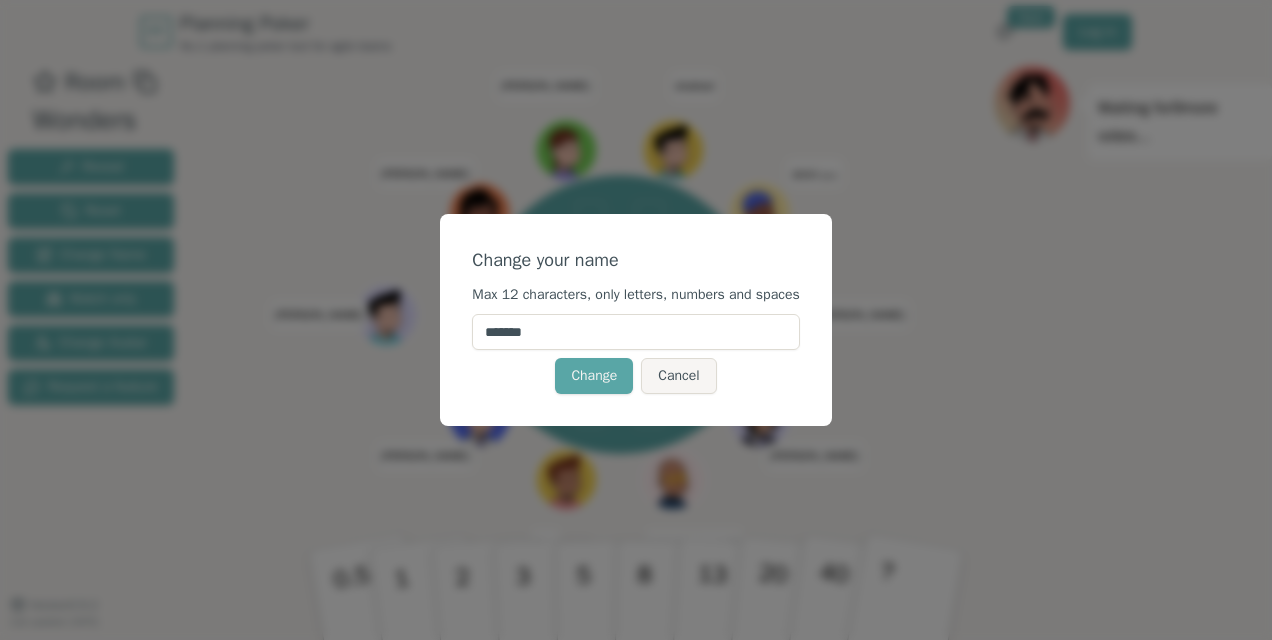 click on "Change" at bounding box center (594, 376) 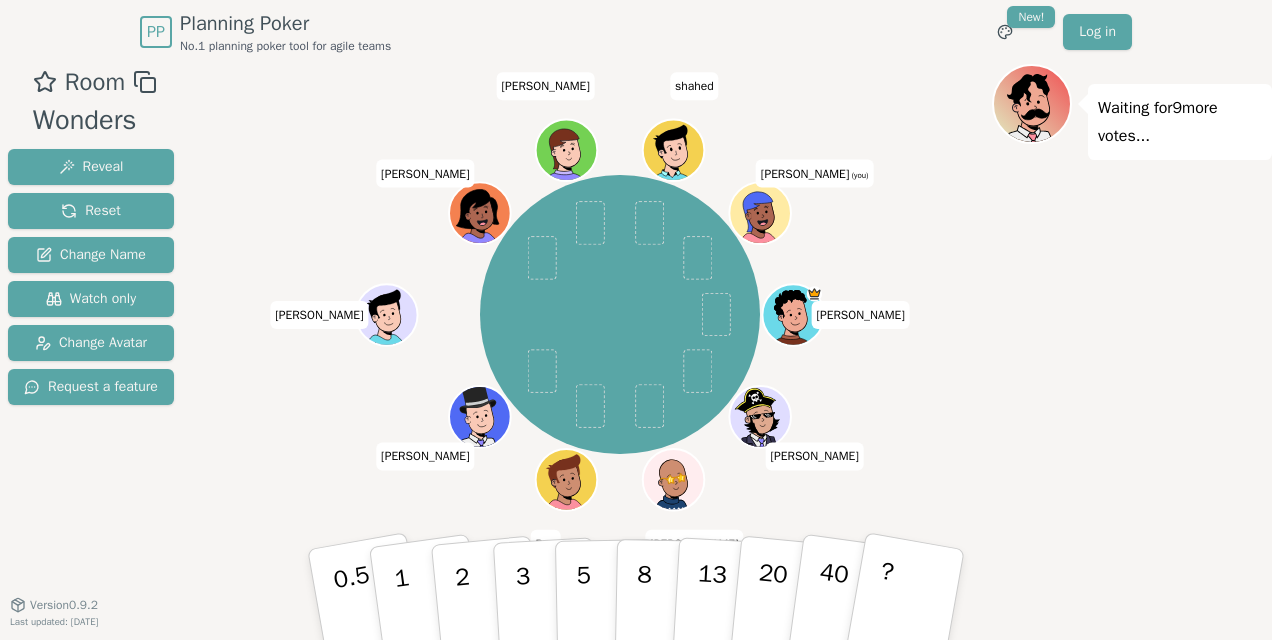 click 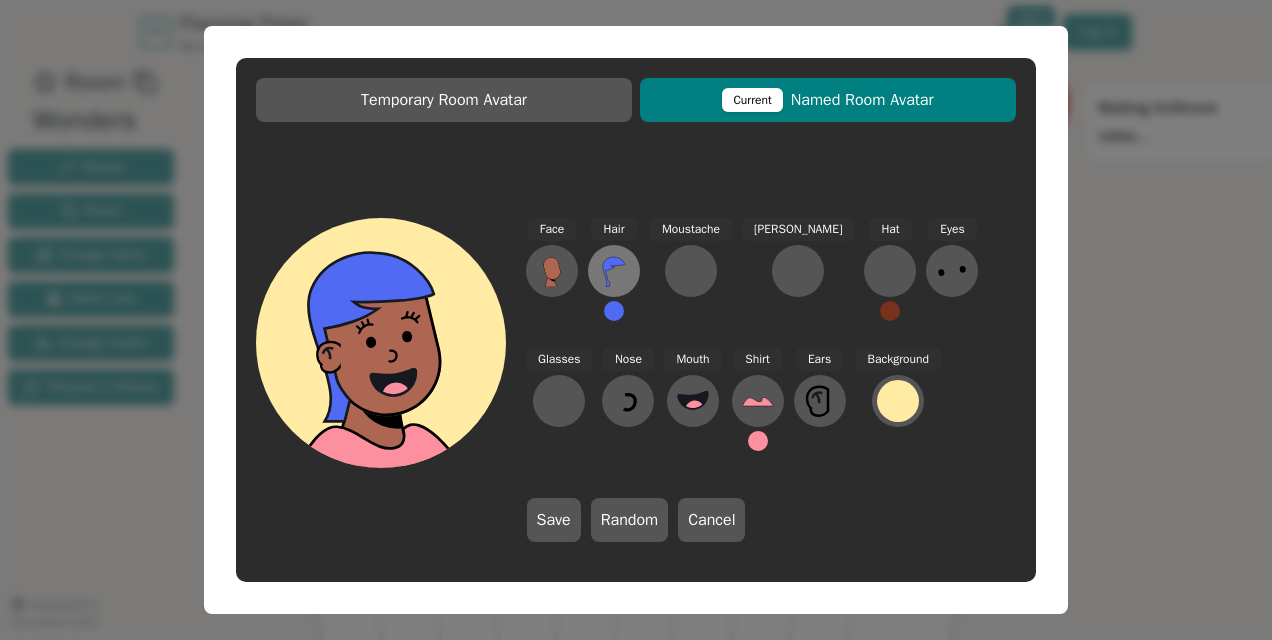 click 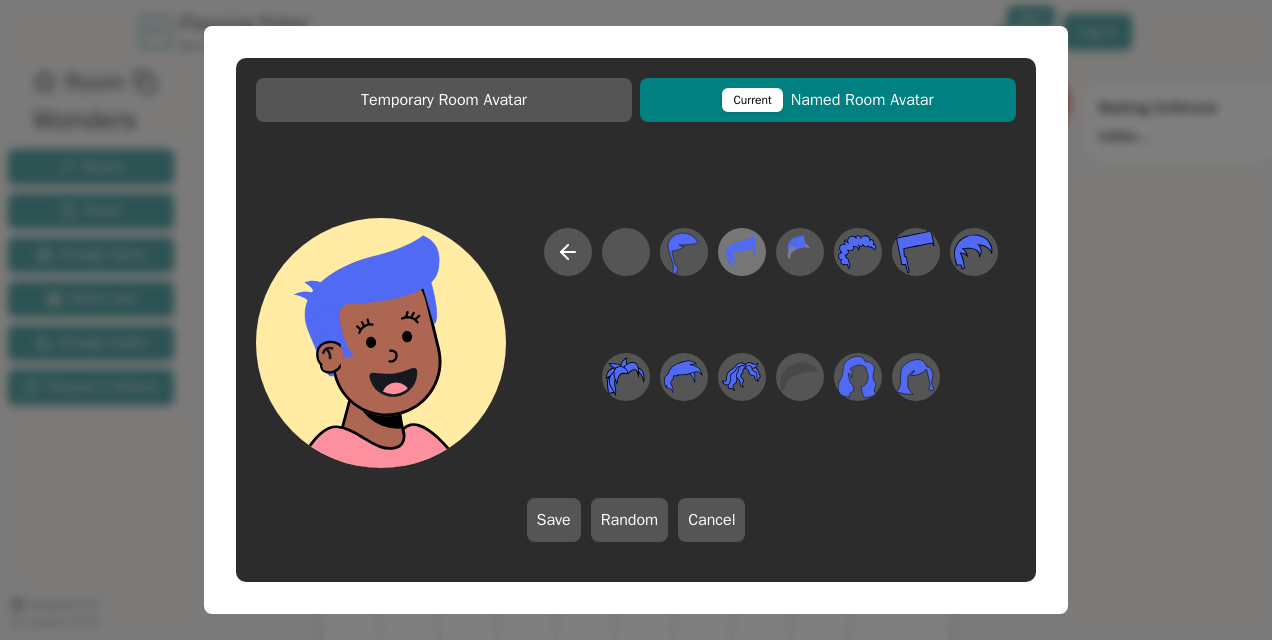 click 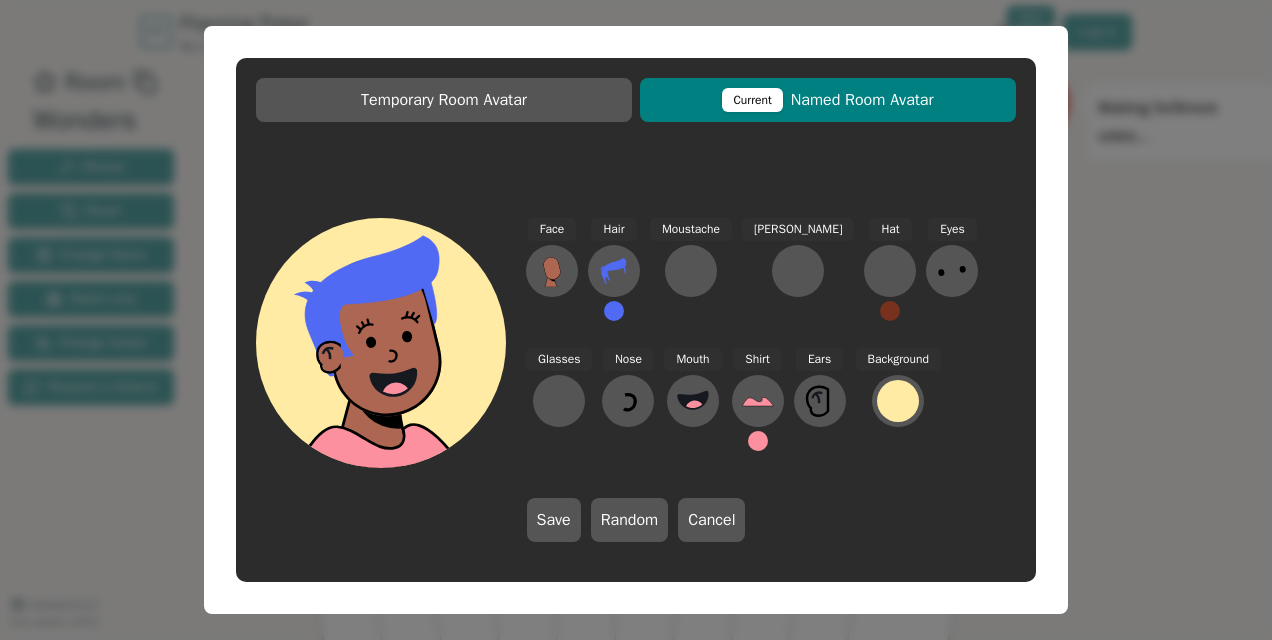 click on "Hair" at bounding box center (614, 278) 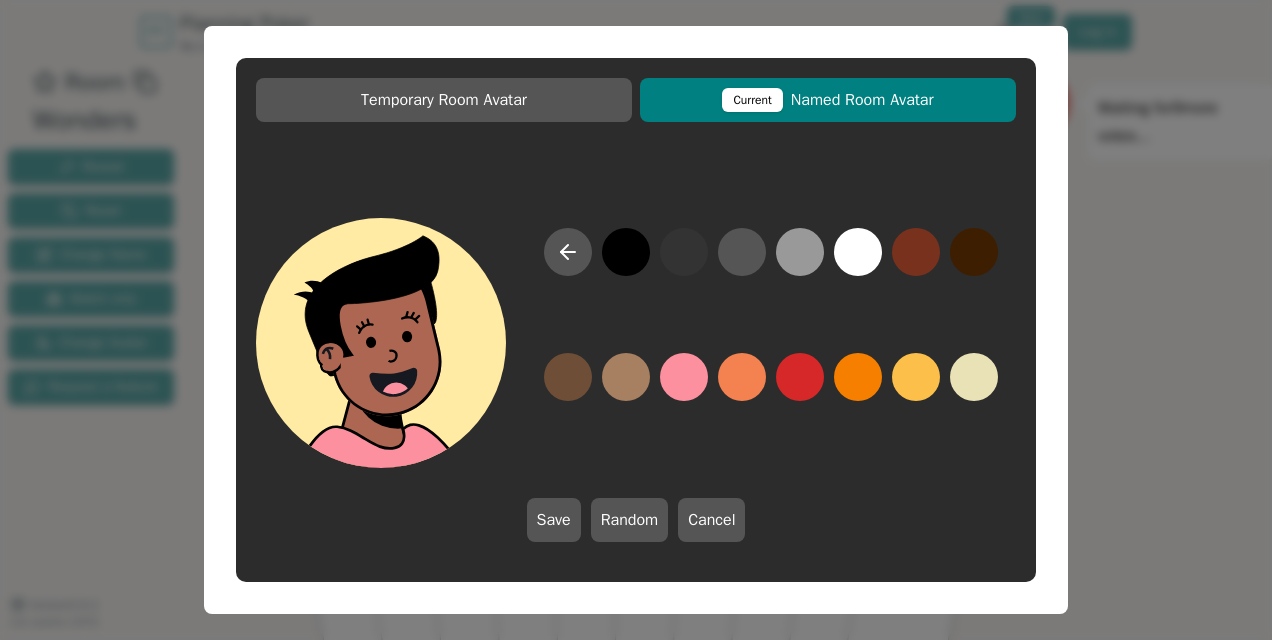 click at bounding box center [626, 252] 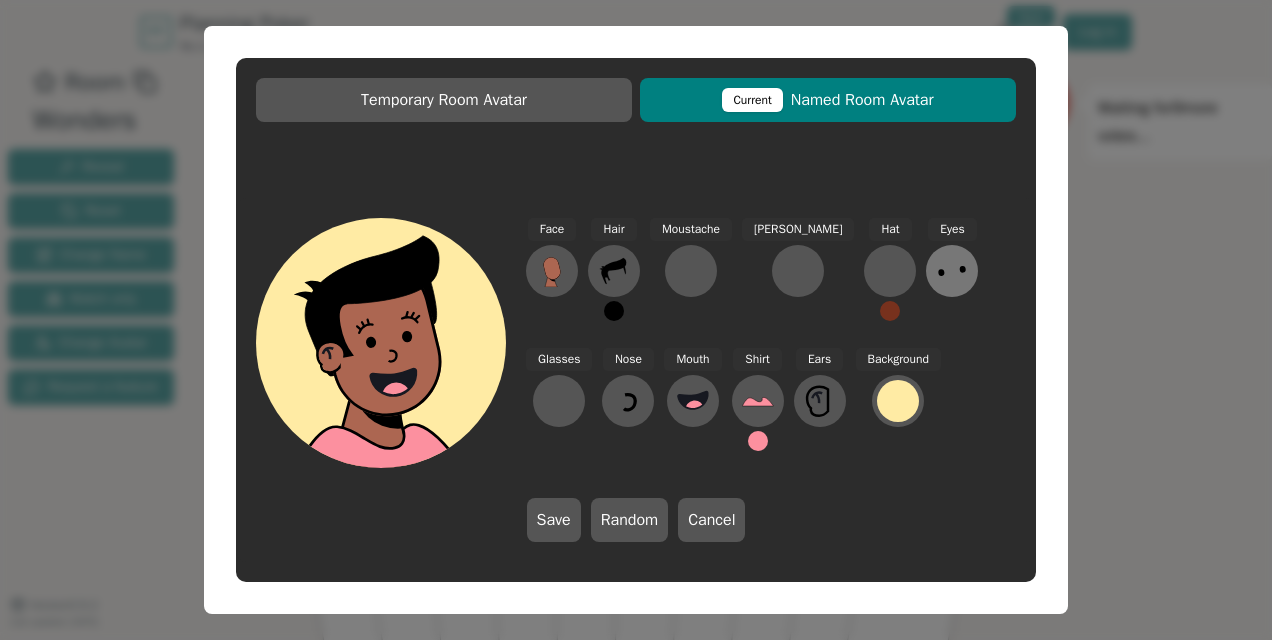 click 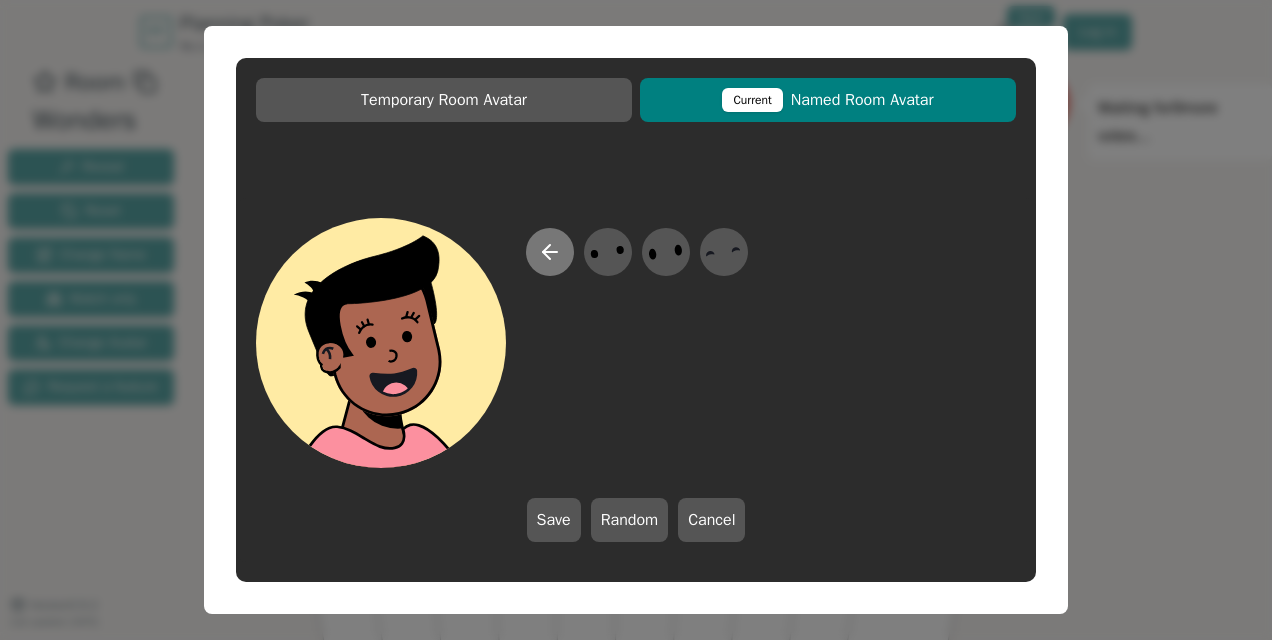 click 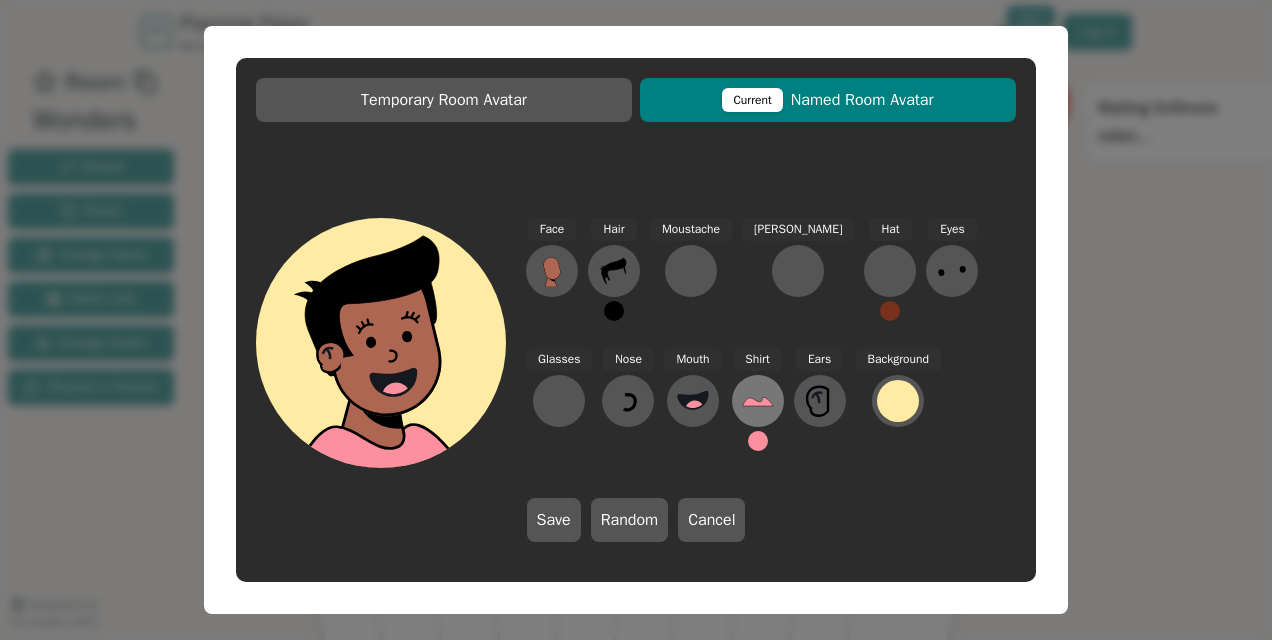 click 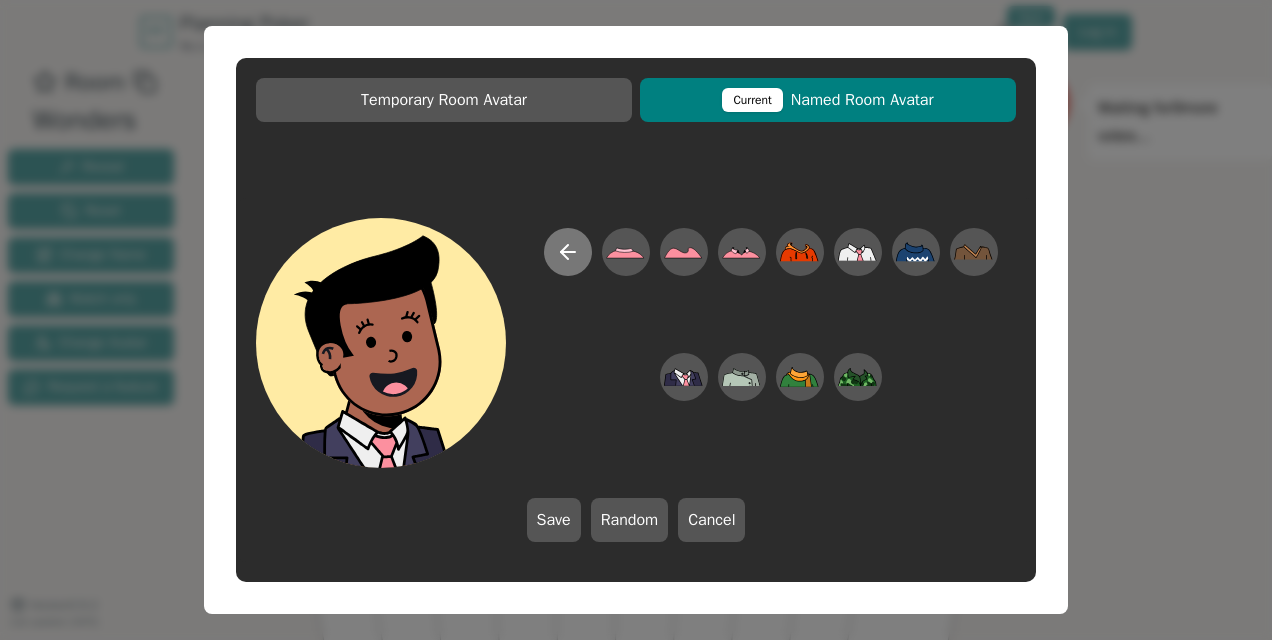 click 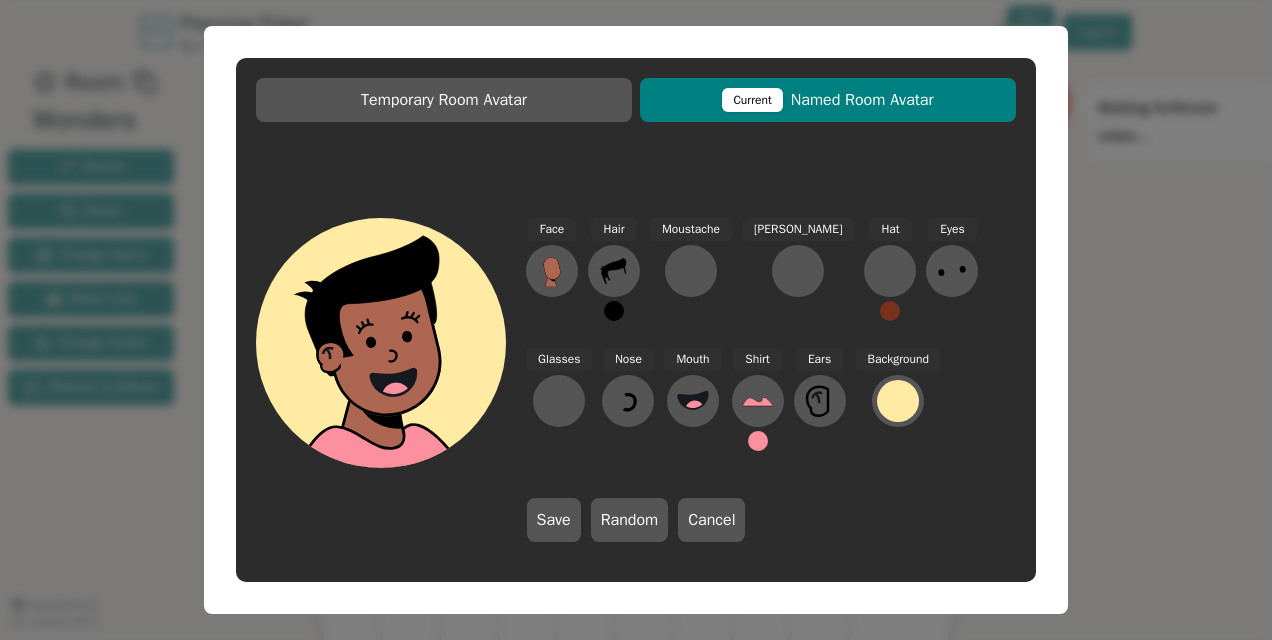 click at bounding box center [758, 441] 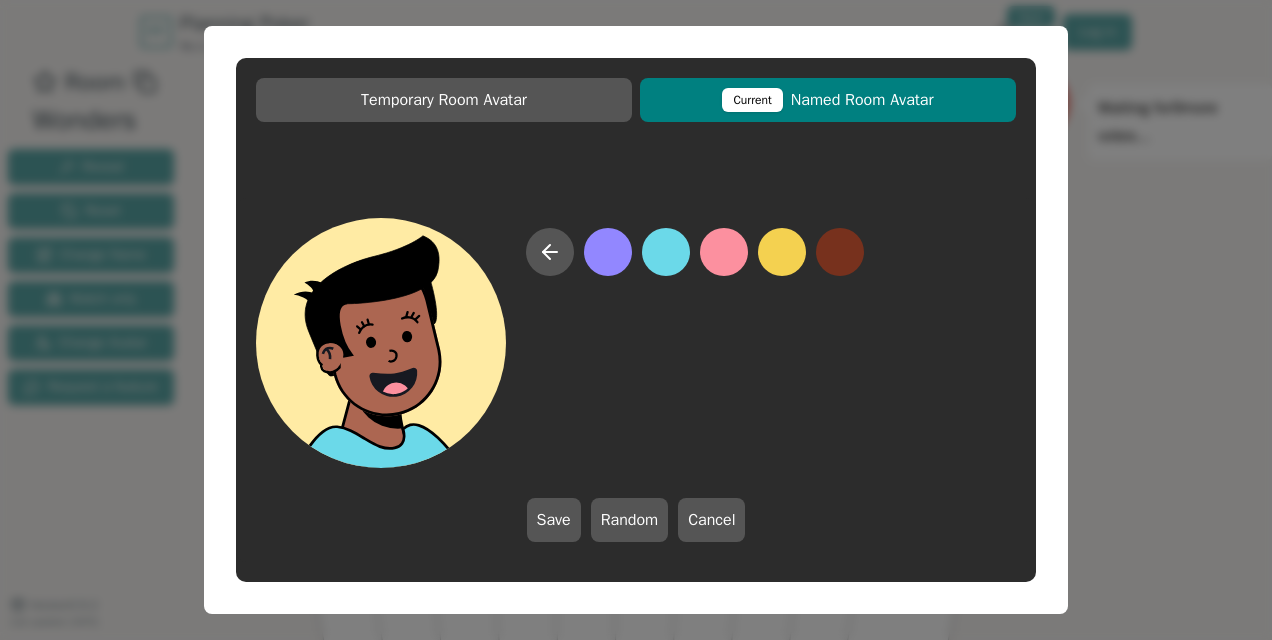 click at bounding box center (666, 252) 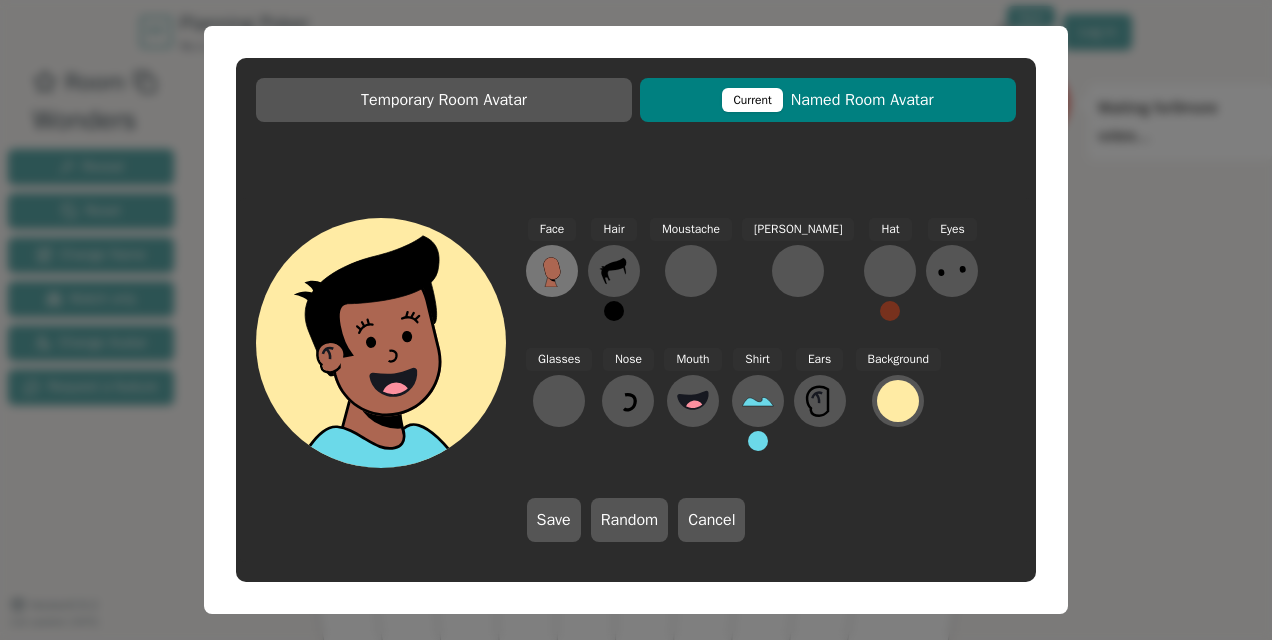 click 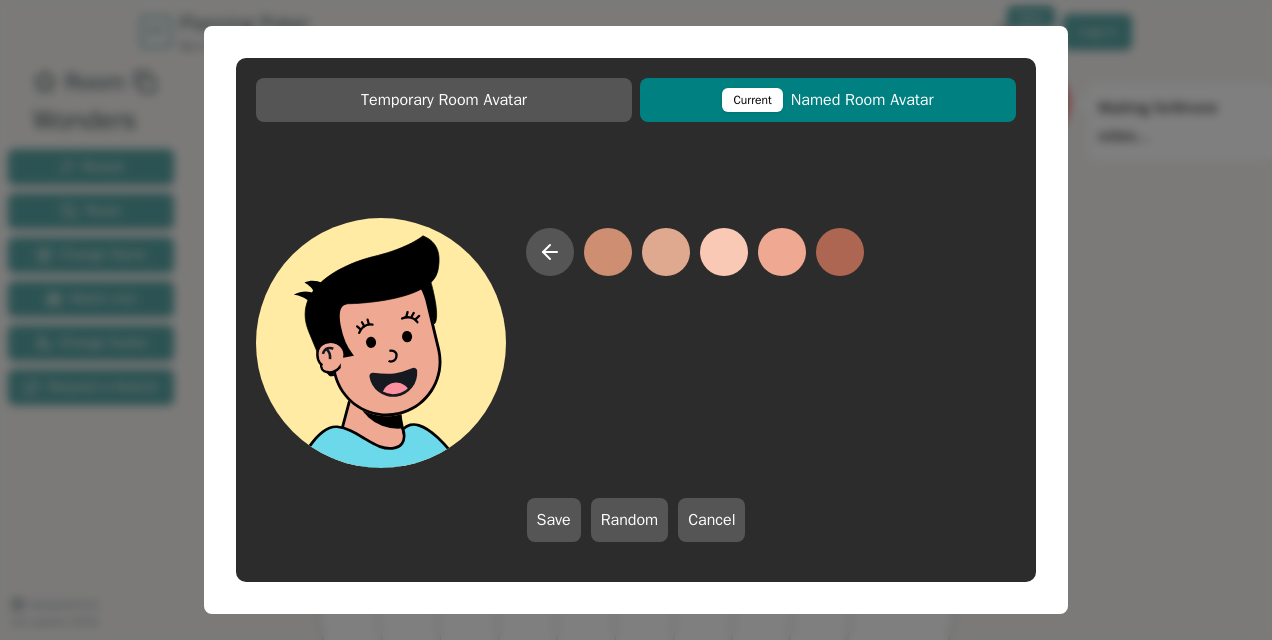 click at bounding box center [782, 252] 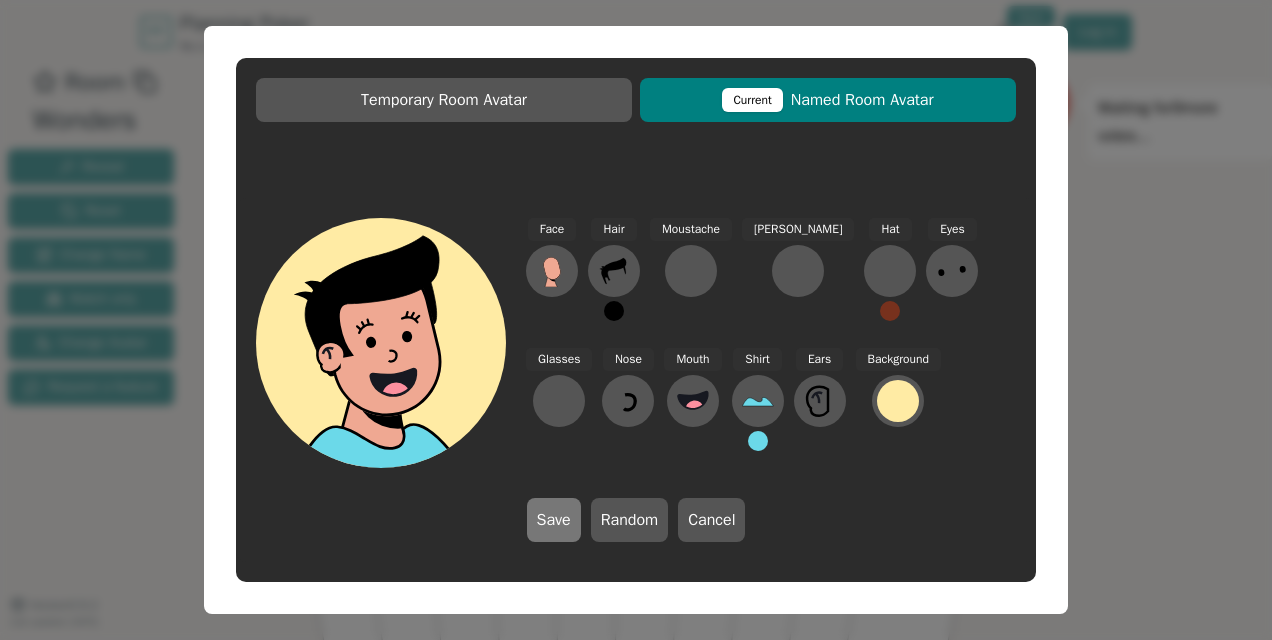 click on "Save" at bounding box center [554, 520] 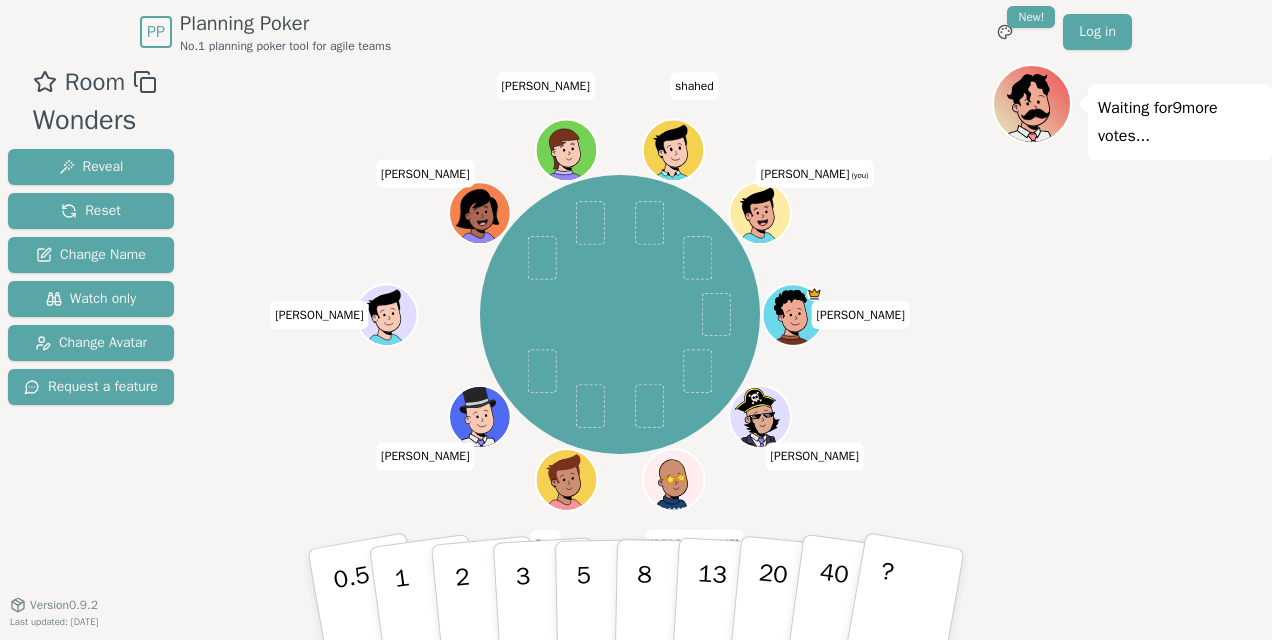 click 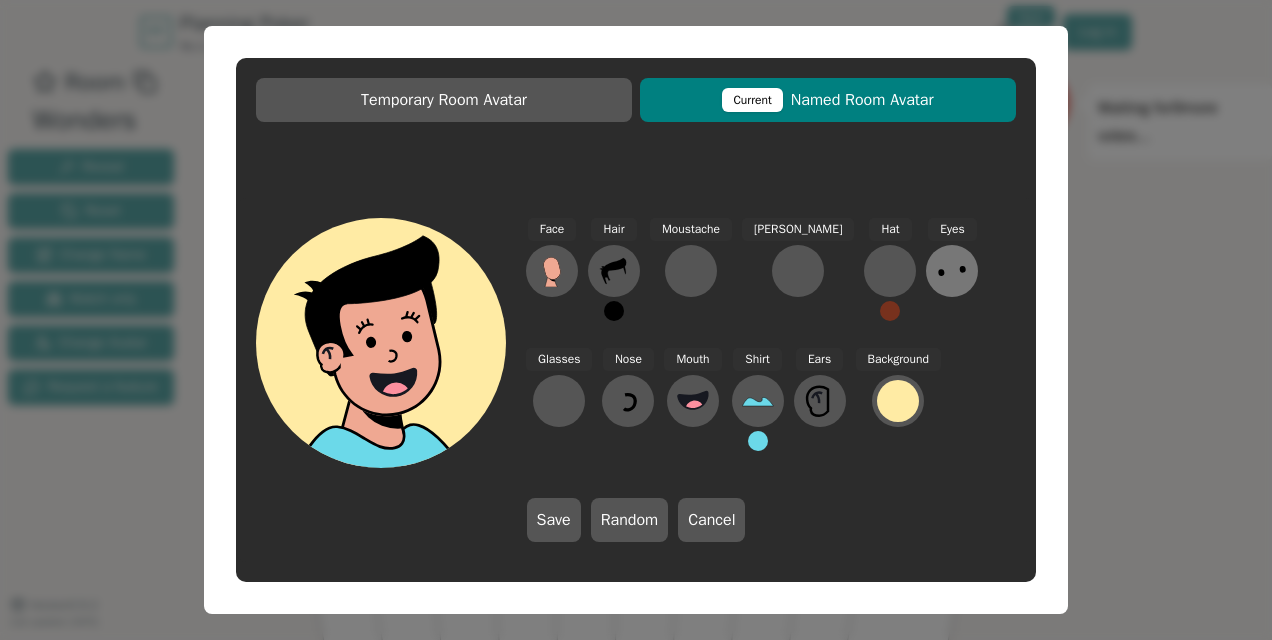 click 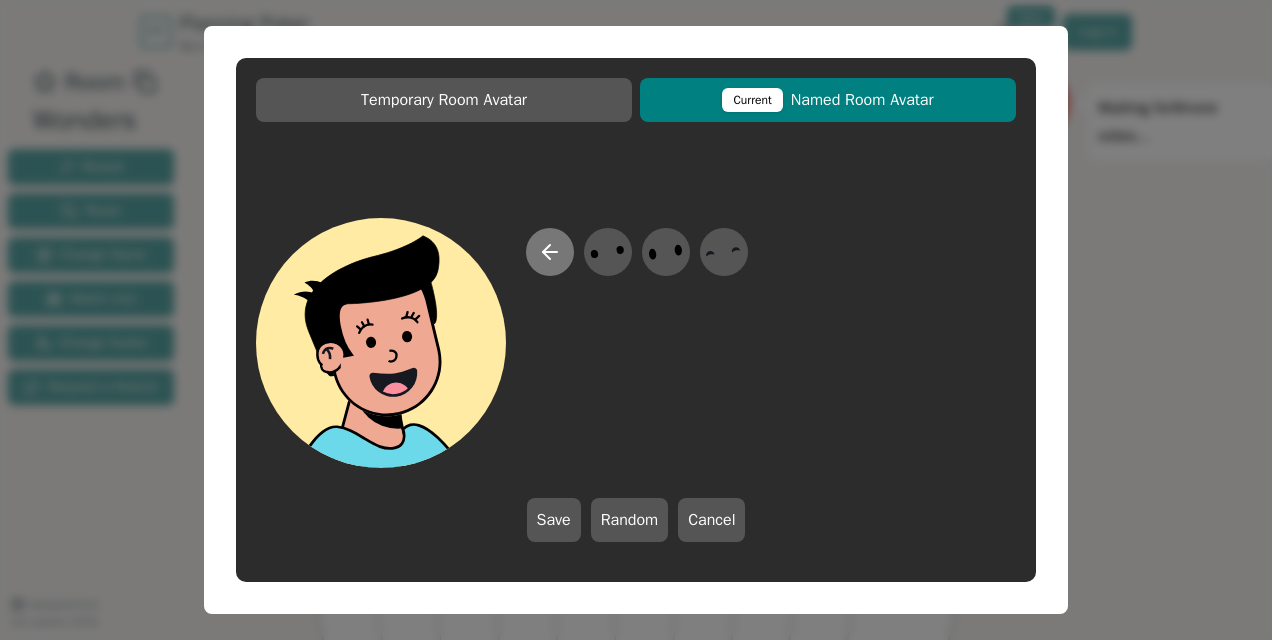 click 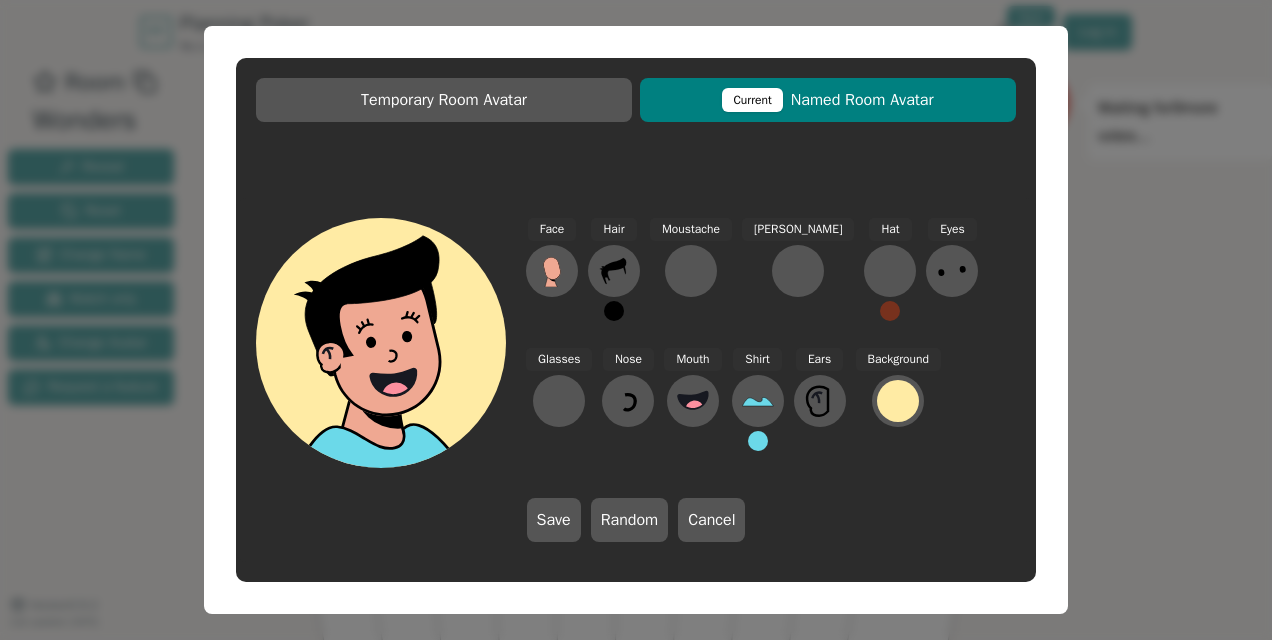 click on "Eyes" at bounding box center (952, 278) 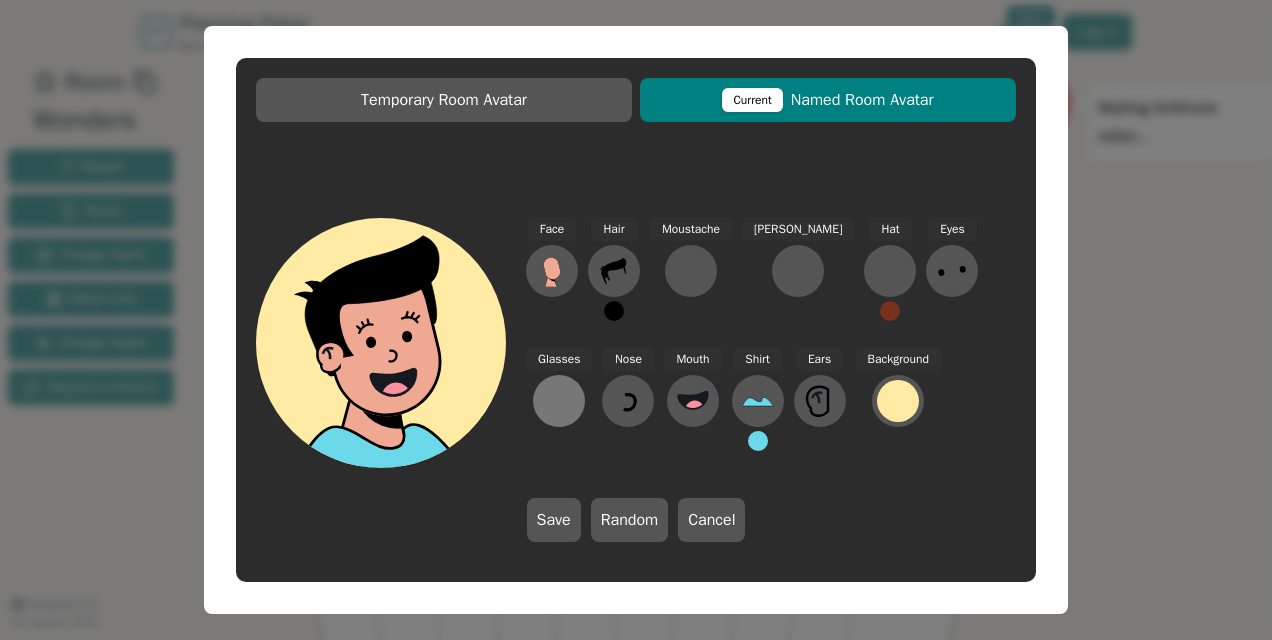click at bounding box center [559, 401] 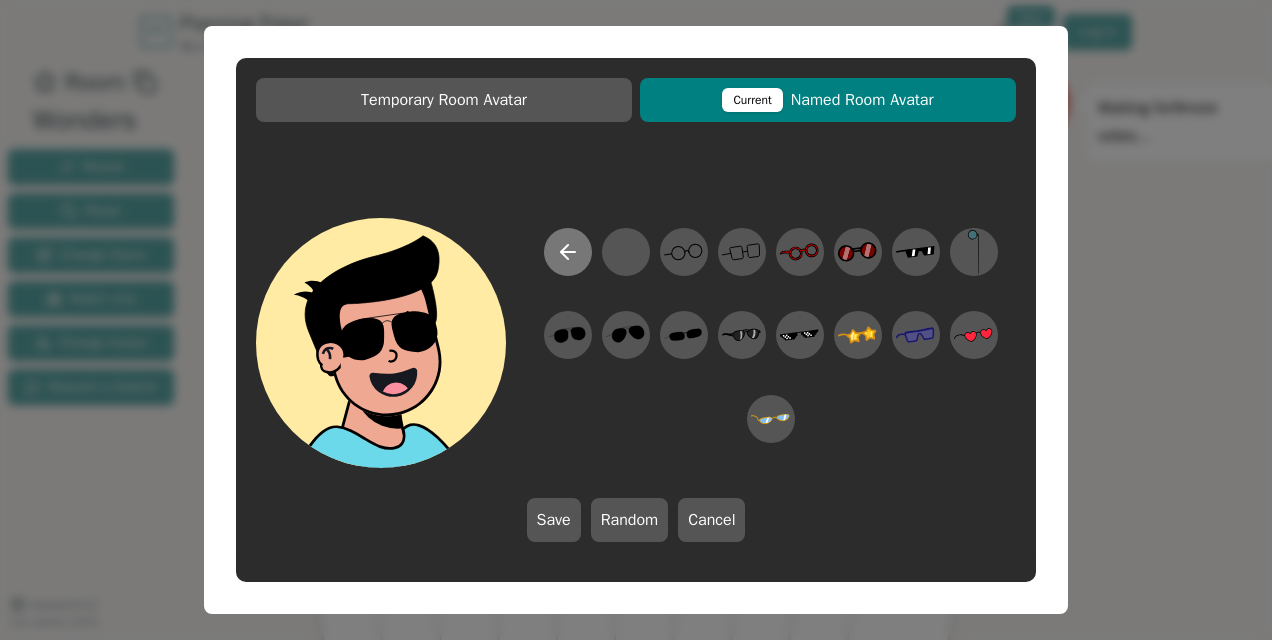 click 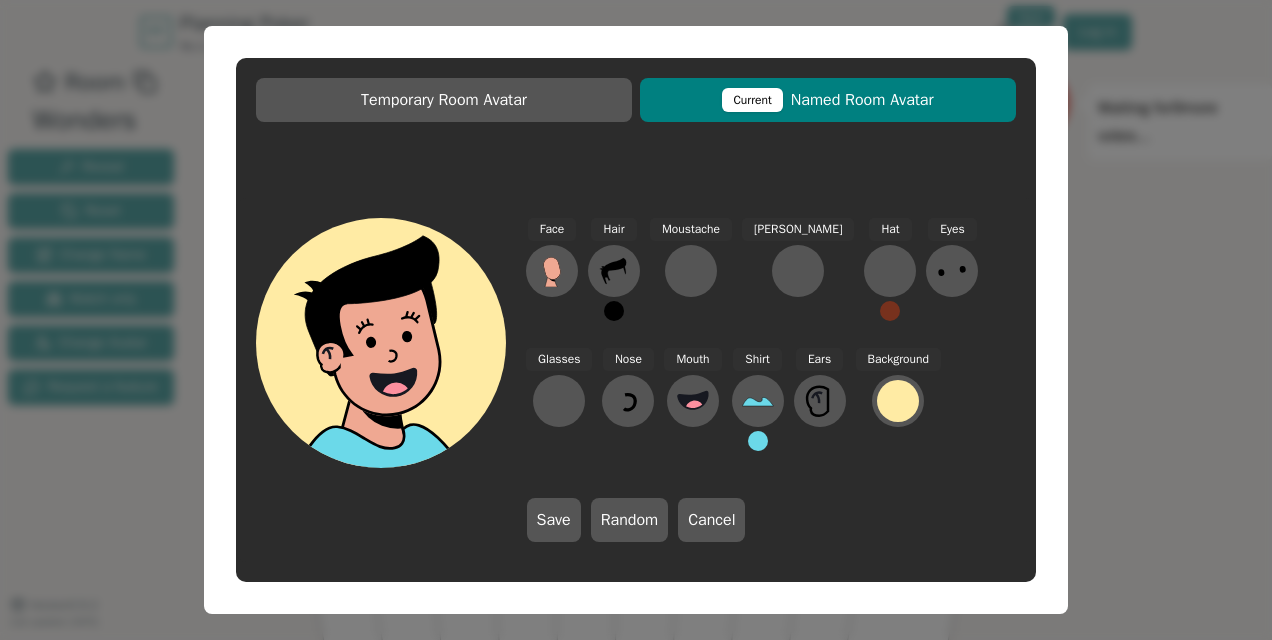 click on "Current Named Room Avatar" at bounding box center [828, 100] 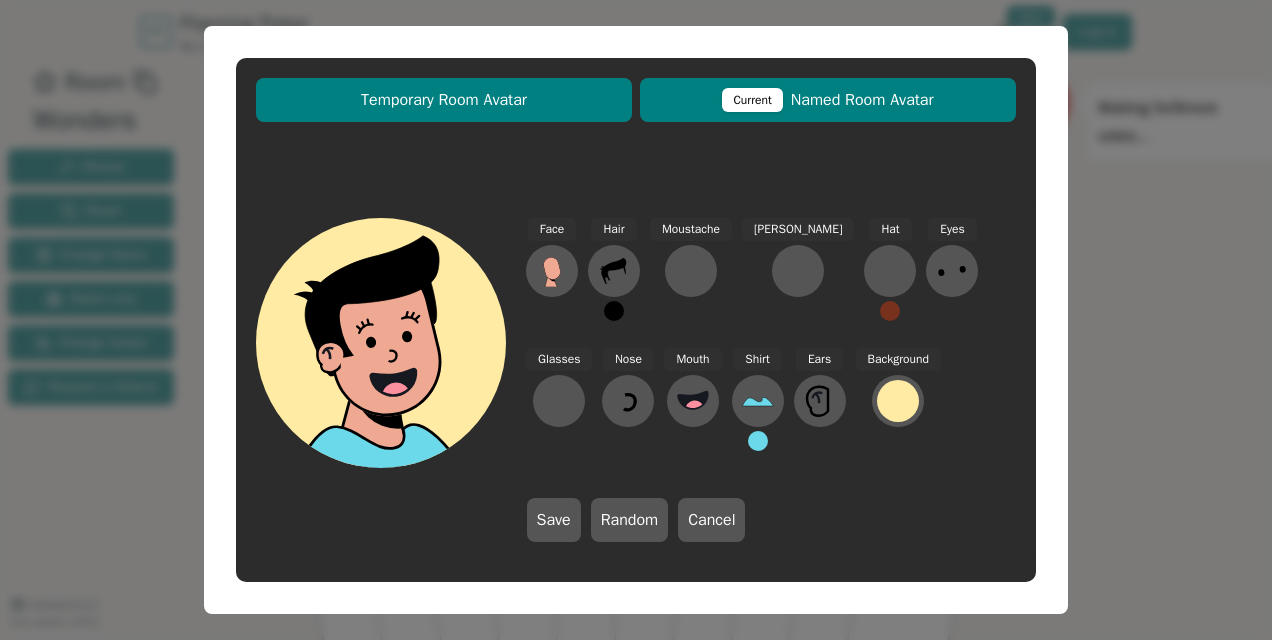 click on "Temporary Room Avatar" at bounding box center [444, 100] 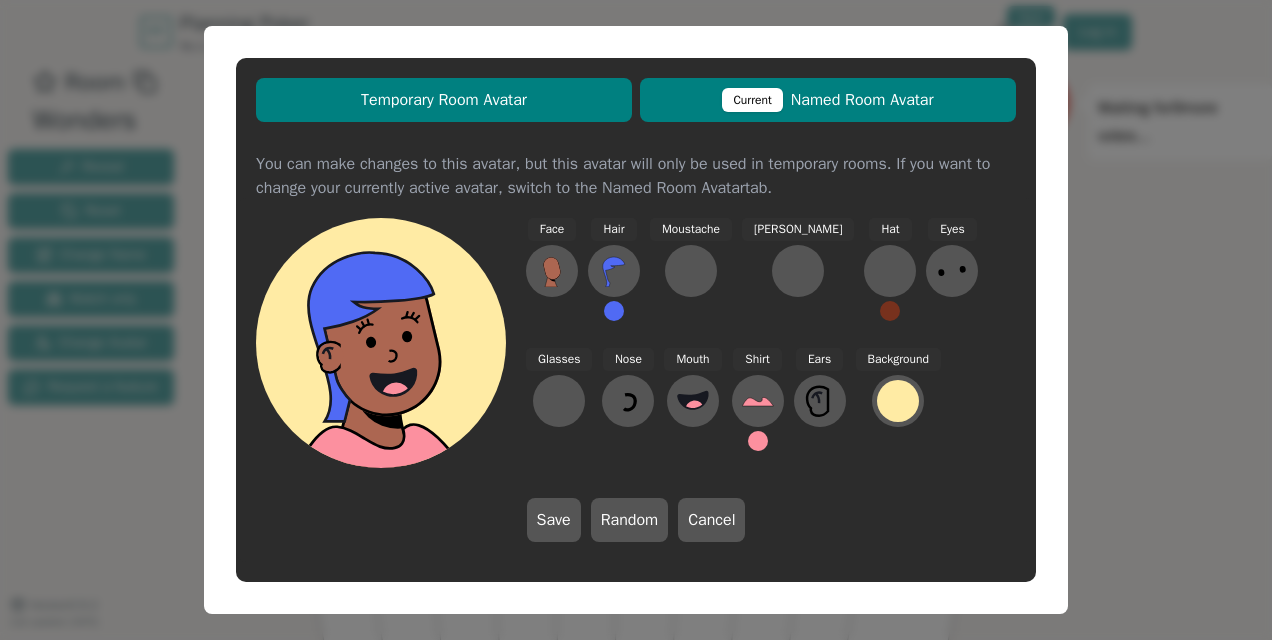 click on "Current" at bounding box center (752, 100) 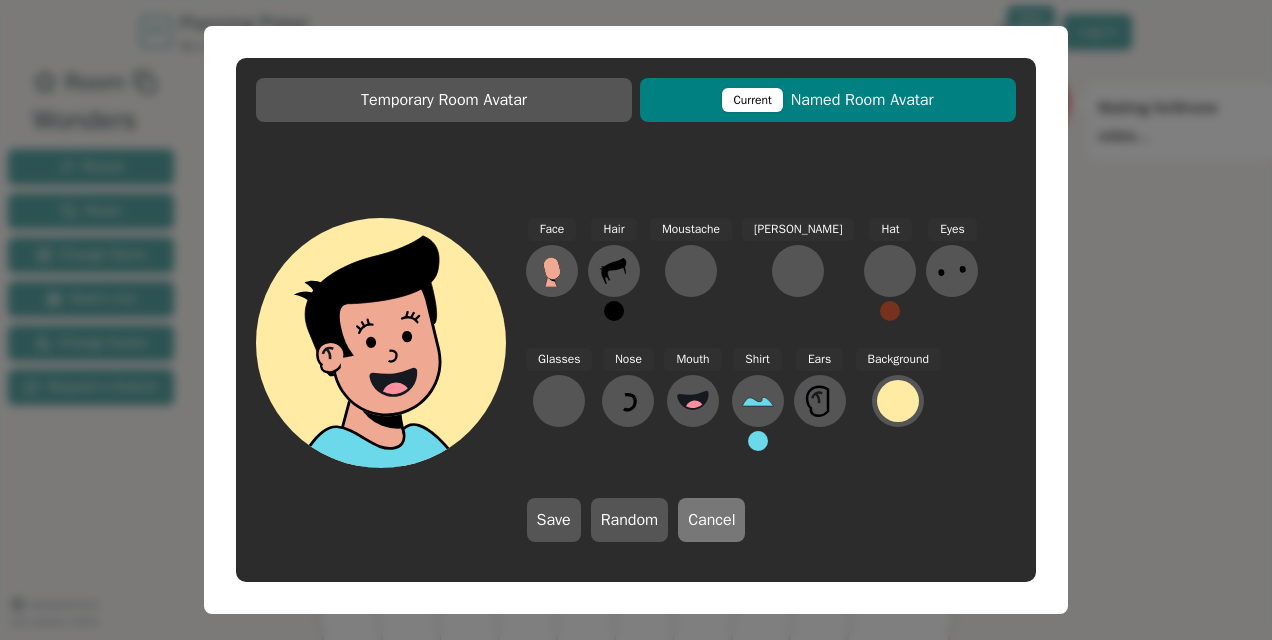 click on "Cancel" at bounding box center (711, 520) 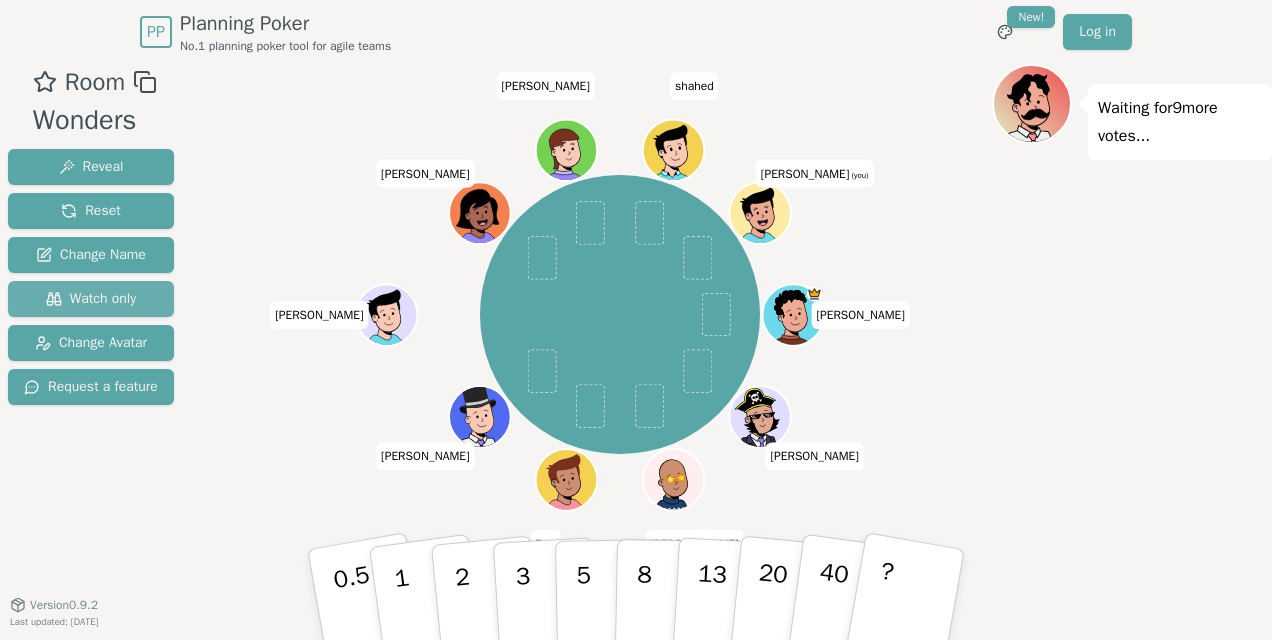click on "Watch only" at bounding box center [91, 299] 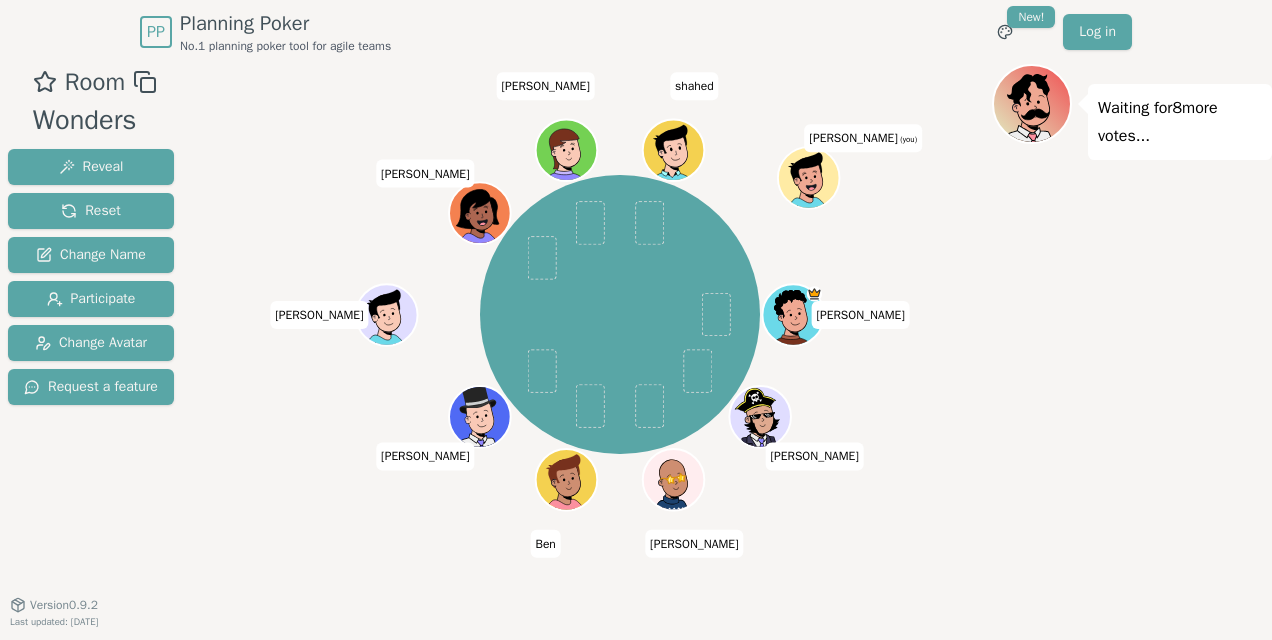 type 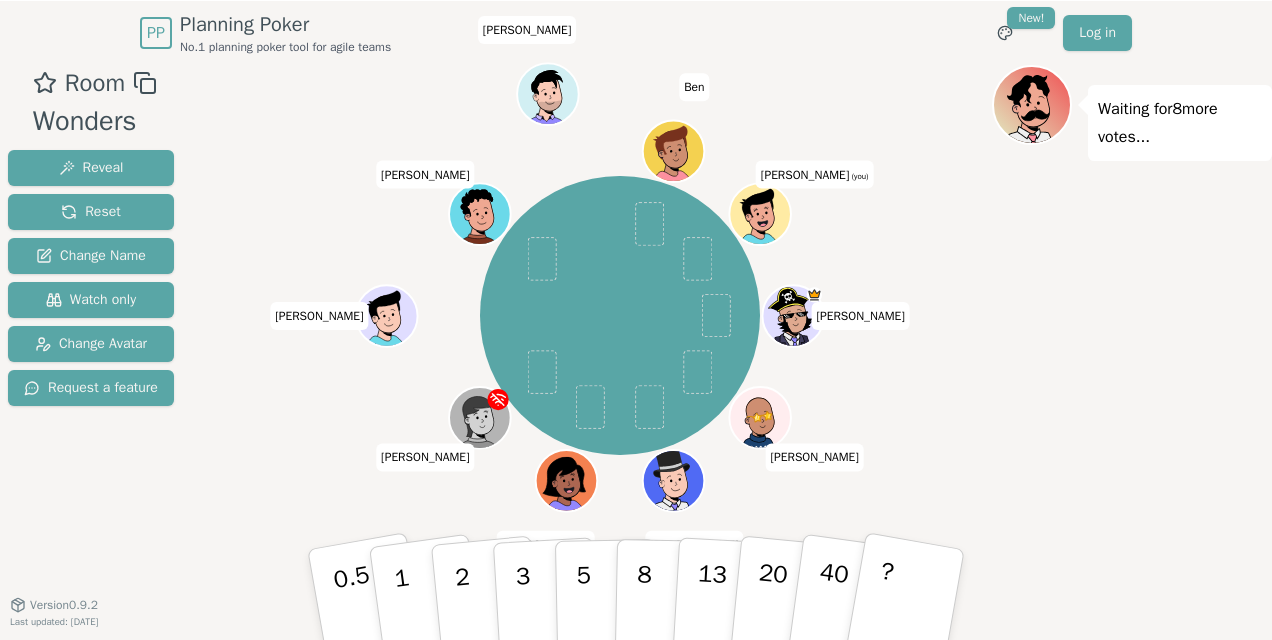 scroll, scrollTop: 0, scrollLeft: 0, axis: both 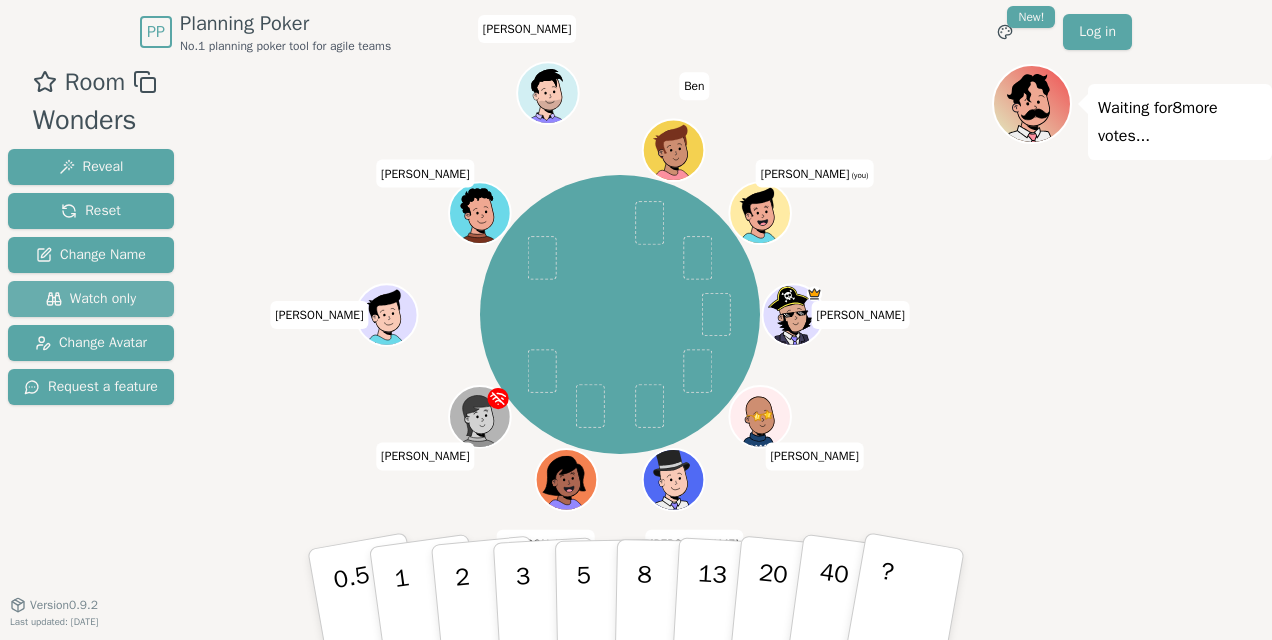 click on "Watch only" at bounding box center [91, 299] 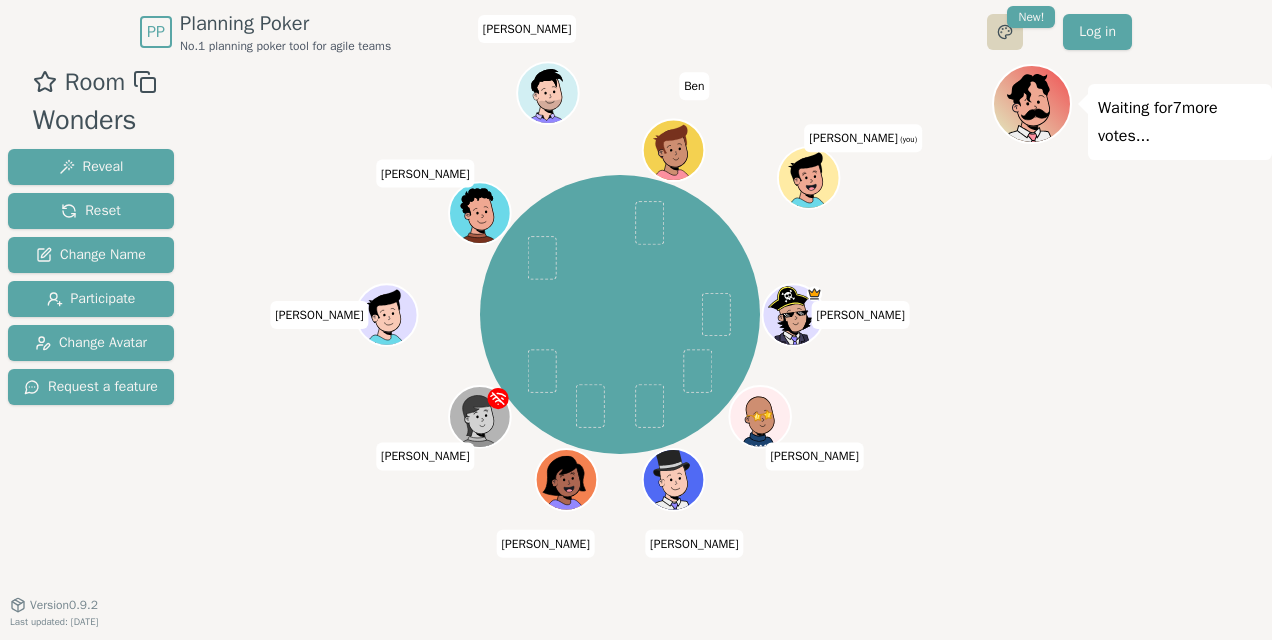 click on "PP Planning Poker No.1 planning poker tool for agile teams Toggle theme New! Log in Menu Room Wonders Reveal Reset Change Name Participate Change Avatar Request a feature Jay Albert Mike Andrew ryan Julin Patel Henry Gavin Ben Marcelo   (you)   Waiting for  7  more votes... 0.5 1 2 3 5 8 13 20 40 ? Version  0.9.2 Last updated:   April 25, 2025" at bounding box center (636, 320) 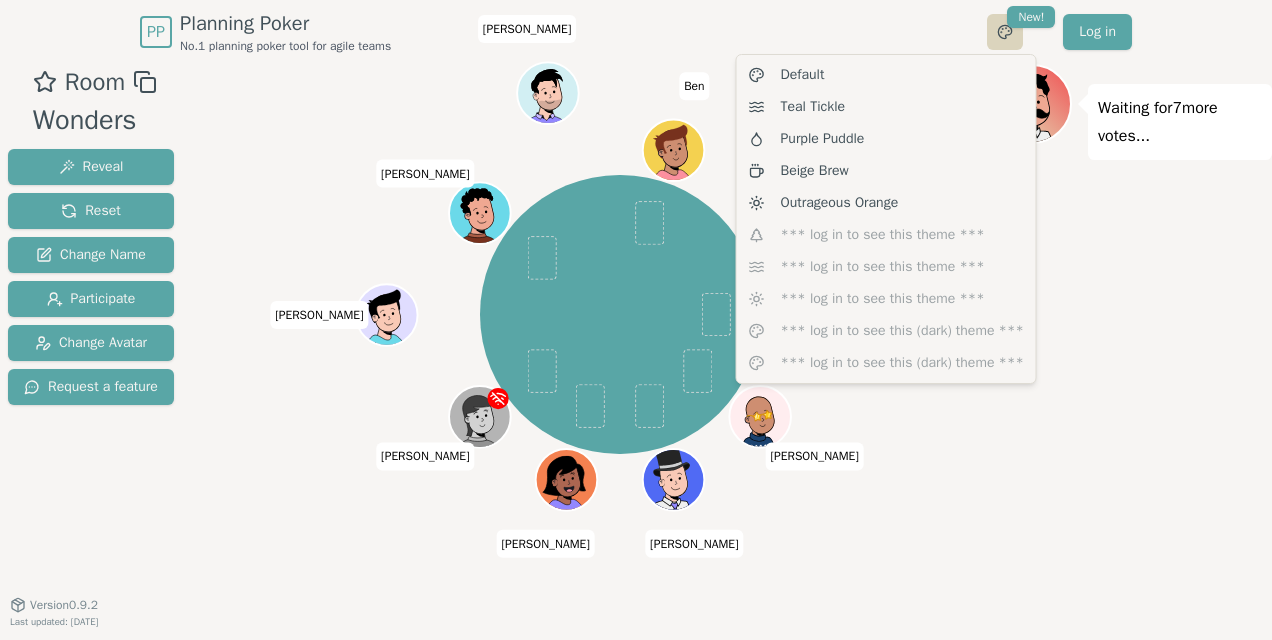 click on "PP Planning Poker No.1 planning poker tool for agile teams Toggle theme New! Log in Menu Room Wonders Reveal Reset Change Name Participate Change Avatar Request a feature Jay Albert Mike Andrew ryan Julin Patel Henry Gavin Ben Marcelo   (you)   Waiting for  7  more votes... 0.5 1 2 3 5 8 13 20 40 ? Version  0.9.2 Last updated:   April 25, 2025 Default Teal Tickle Purple Puddle Beige Brew Outrageous Orange *** log in to see this theme *** *** log in to see this theme *** *** log in to see this theme *** *** log in to see this (dark) theme *** *** log in to see this (dark) theme ***" at bounding box center [636, 320] 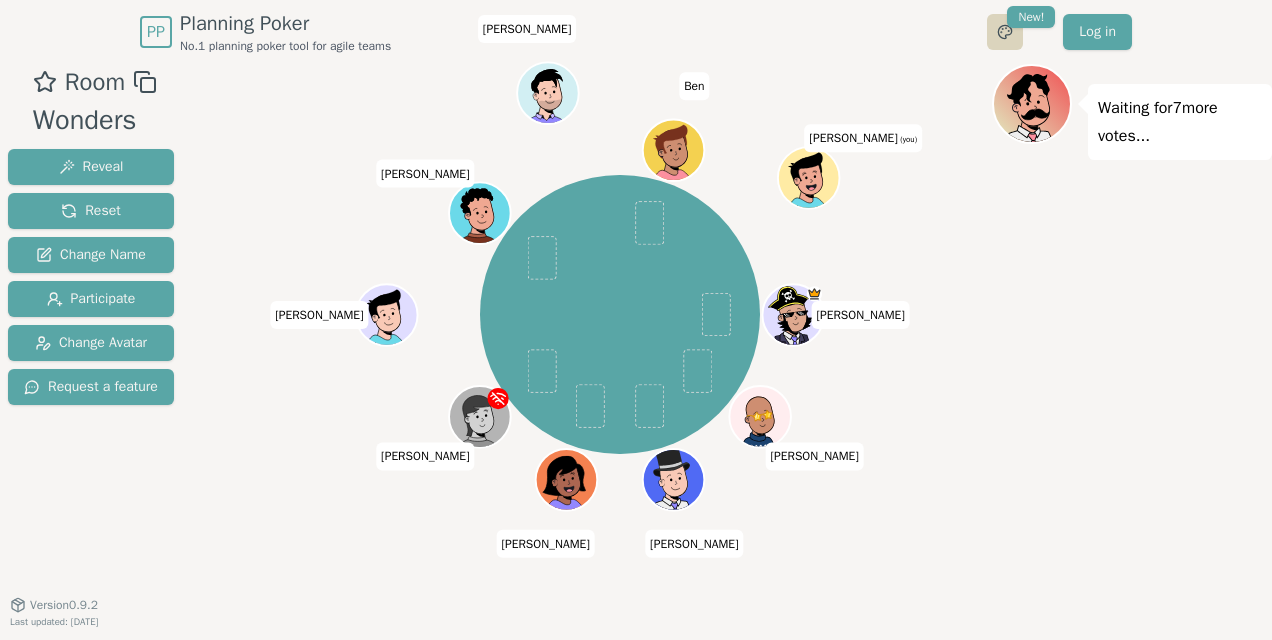 click on "PP Planning Poker No.1 planning poker tool for agile teams Toggle theme New! Log in Menu Room Wonders Reveal Reset Change Name Participate Change Avatar Request a feature Jay Albert Mike Andrew ryan Julin Patel Henry Gavin Ben Marcelo   (you)   Waiting for  7  more votes... 0.5 1 2 3 5 8 13 20 40 ? Version  0.9.2 Last updated:   April 25, 2025" at bounding box center [636, 320] 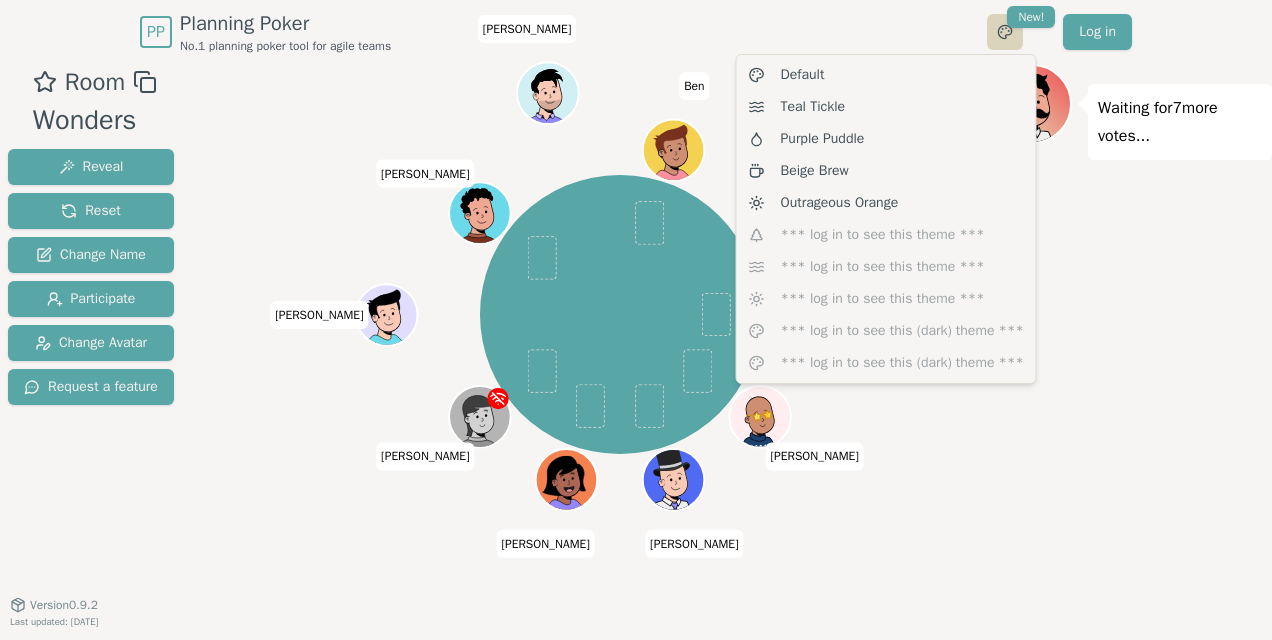 click on "PP Planning Poker No.1 planning poker tool for agile teams Toggle theme New! Log in Menu Room Wonders Reveal Reset Change Name Participate Change Avatar Request a feature Jay Albert Mike Andrew ryan Julin Patel Henry Gavin Ben Marcelo   (you)   Waiting for  7  more votes... 0.5 1 2 3 5 8 13 20 40 ? Version  0.9.2 Last updated:   April 25, 2025 Default Teal Tickle Purple Puddle Beige Brew Outrageous Orange *** log in to see this theme *** *** log in to see this theme *** *** log in to see this theme *** *** log in to see this (dark) theme *** *** log in to see this (dark) theme ***" at bounding box center (636, 320) 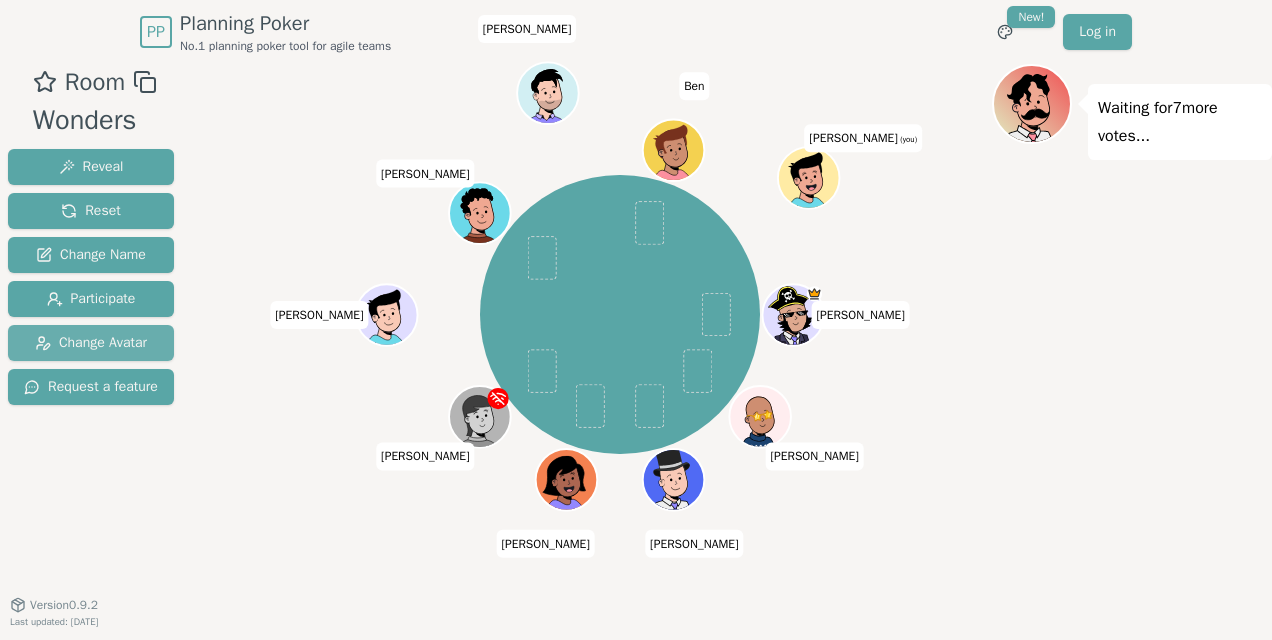 click on "Change Avatar" at bounding box center [91, 343] 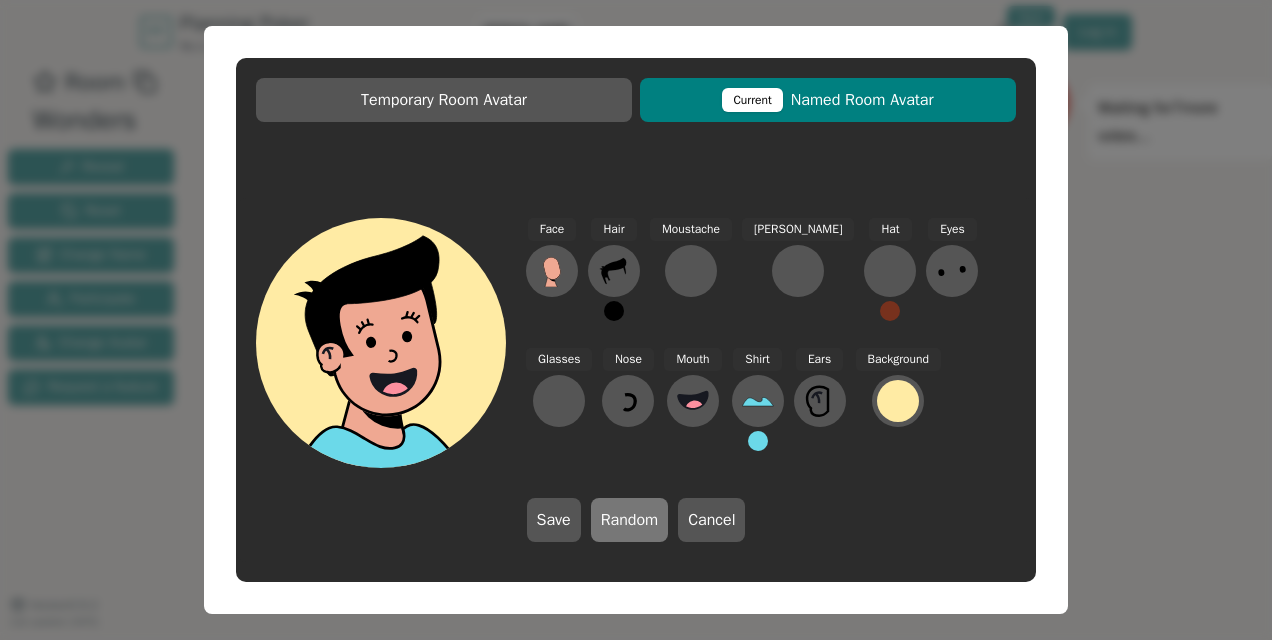 click on "Random" at bounding box center [630, 520] 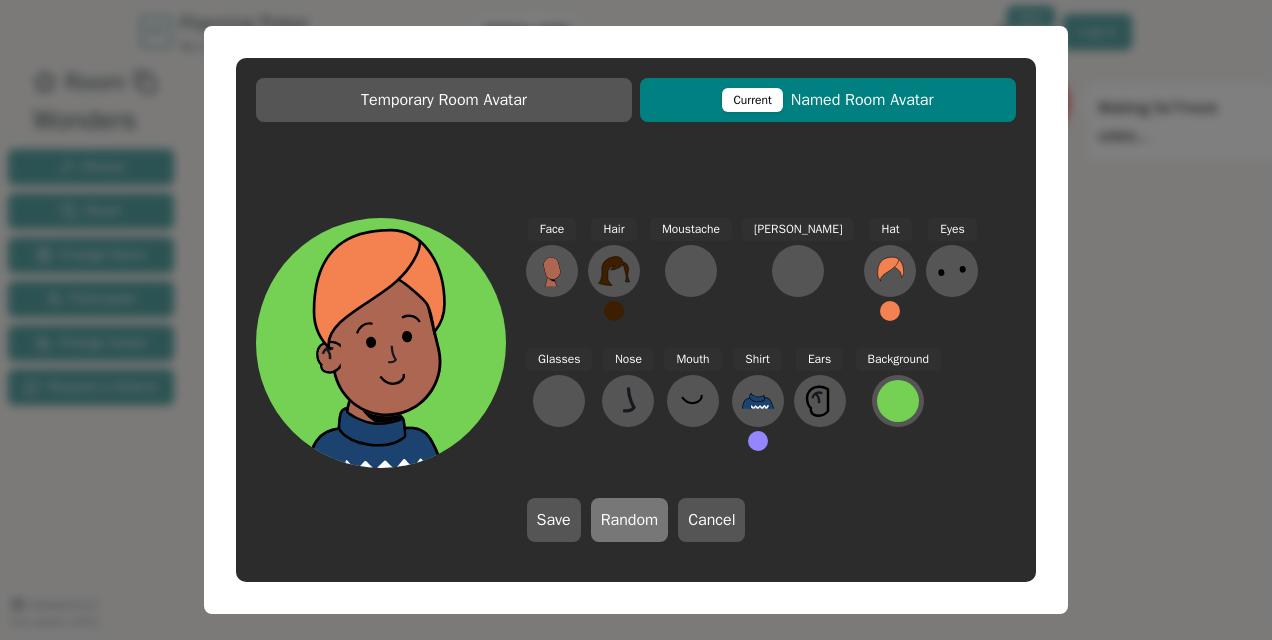click on "Random" at bounding box center [630, 520] 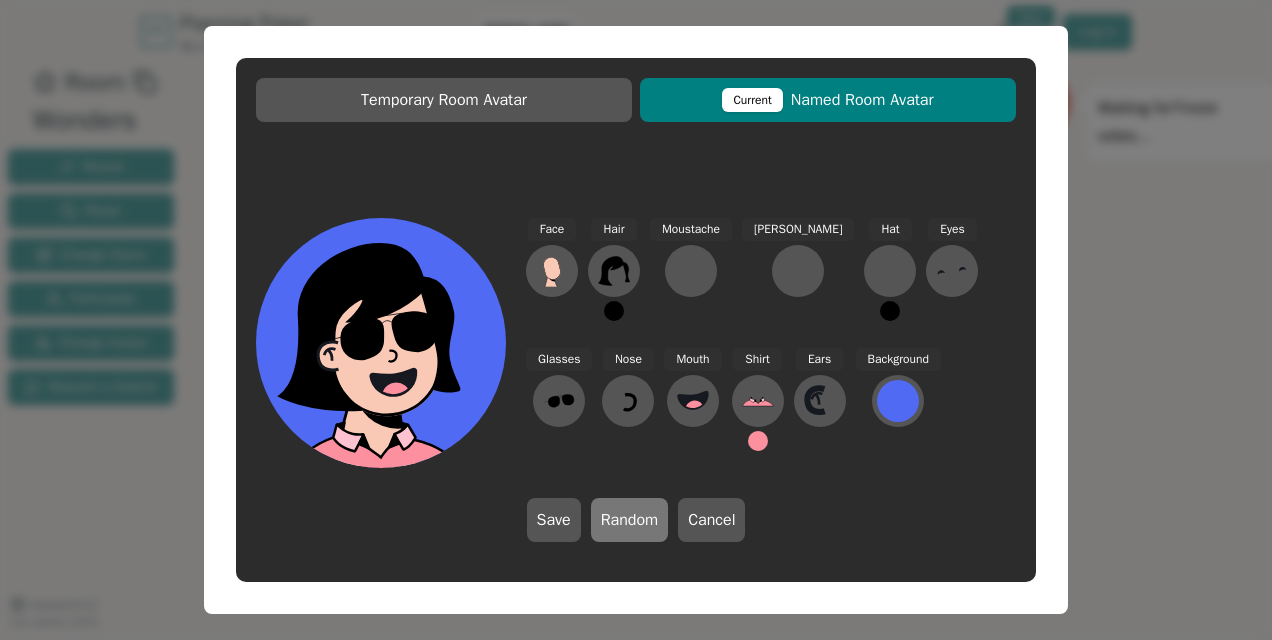 click on "Random" at bounding box center [630, 520] 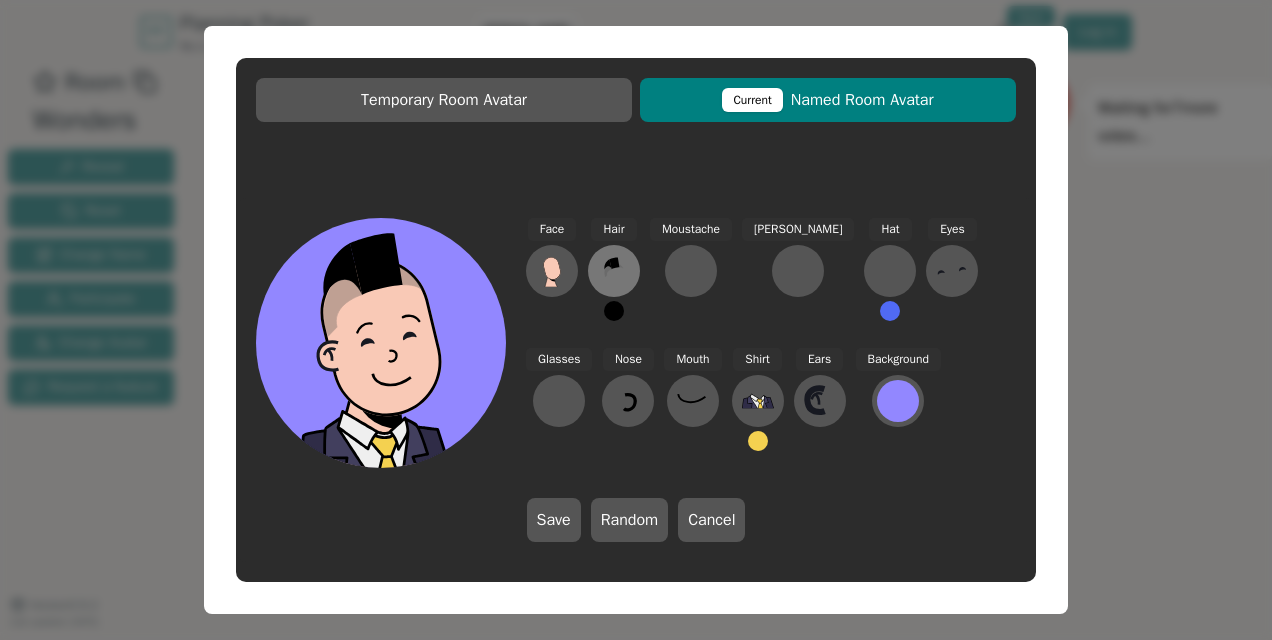 click at bounding box center (614, 271) 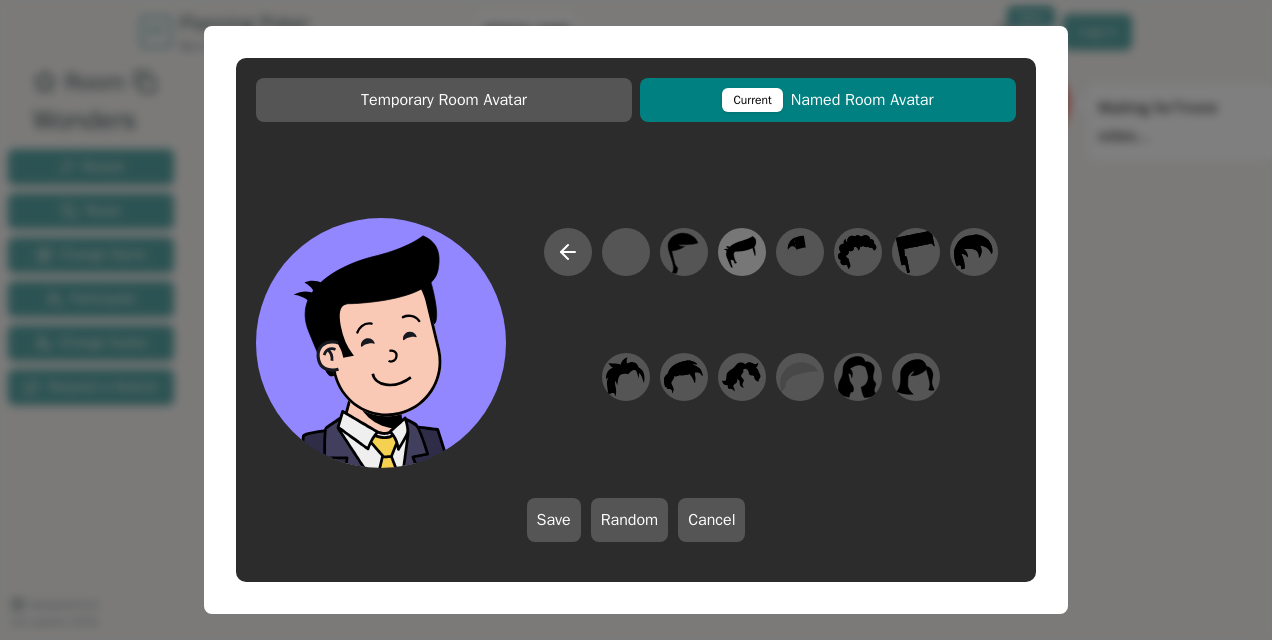 click 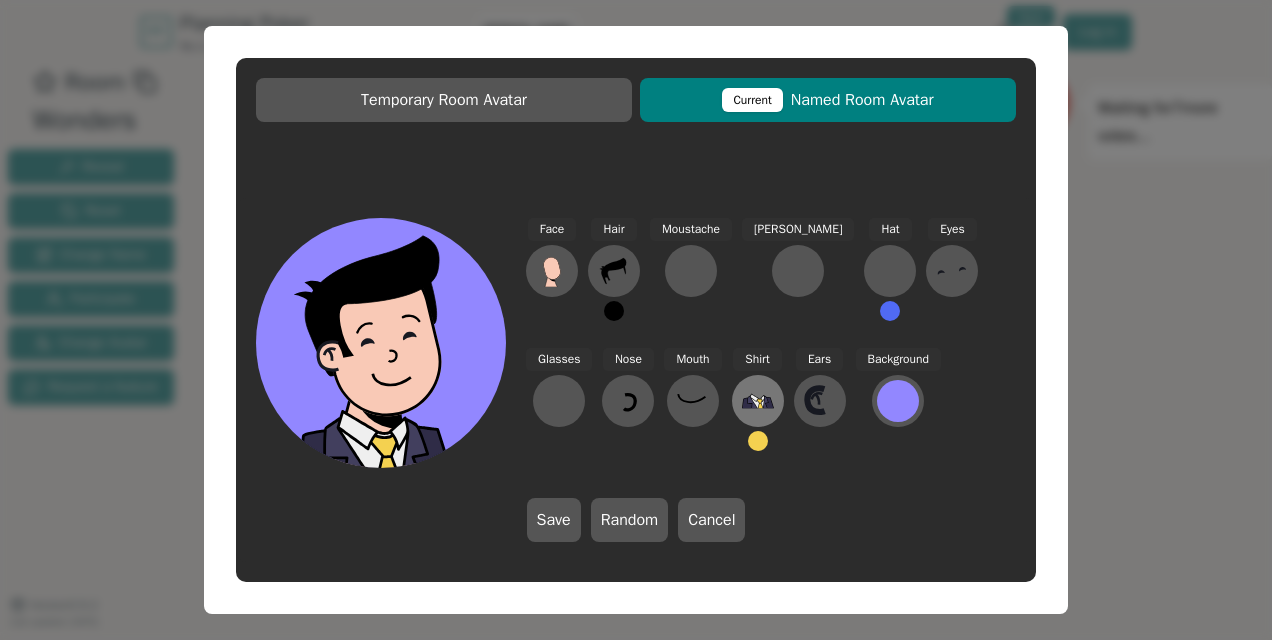 click 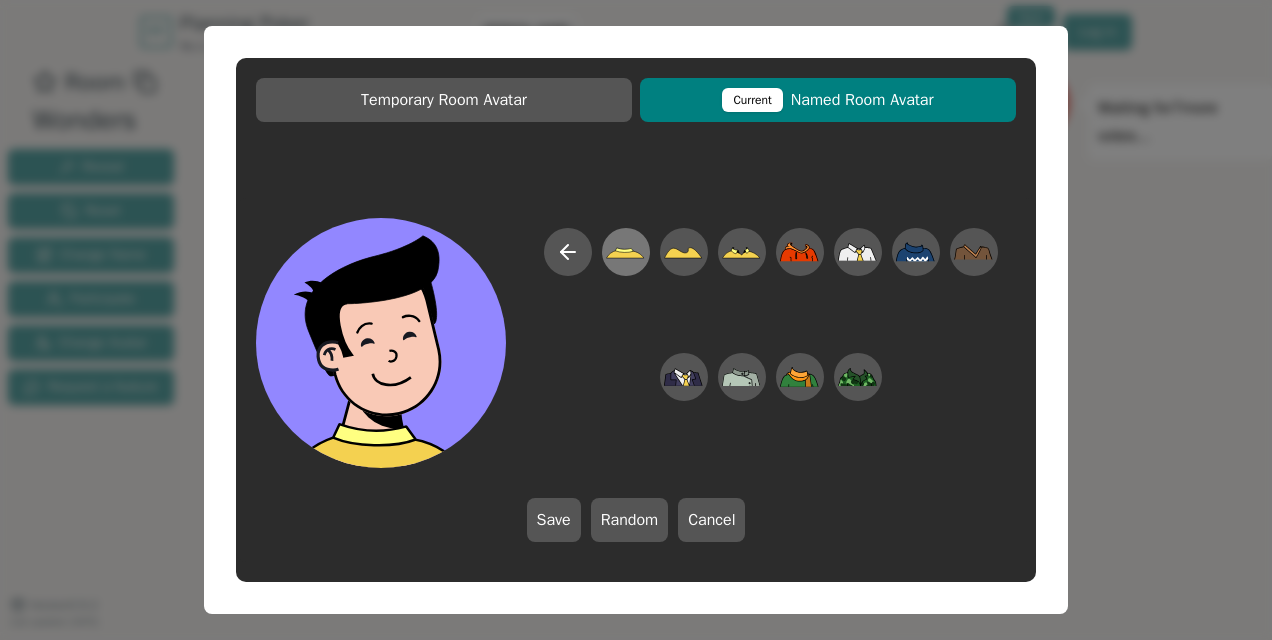 click 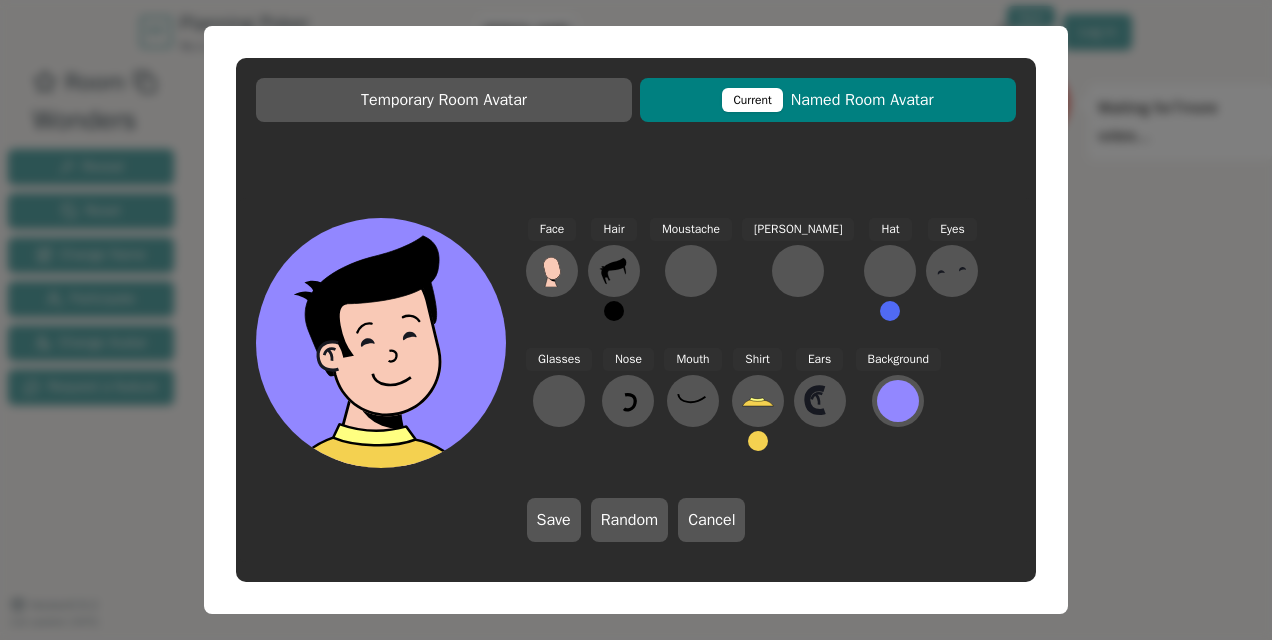 click at bounding box center [758, 441] 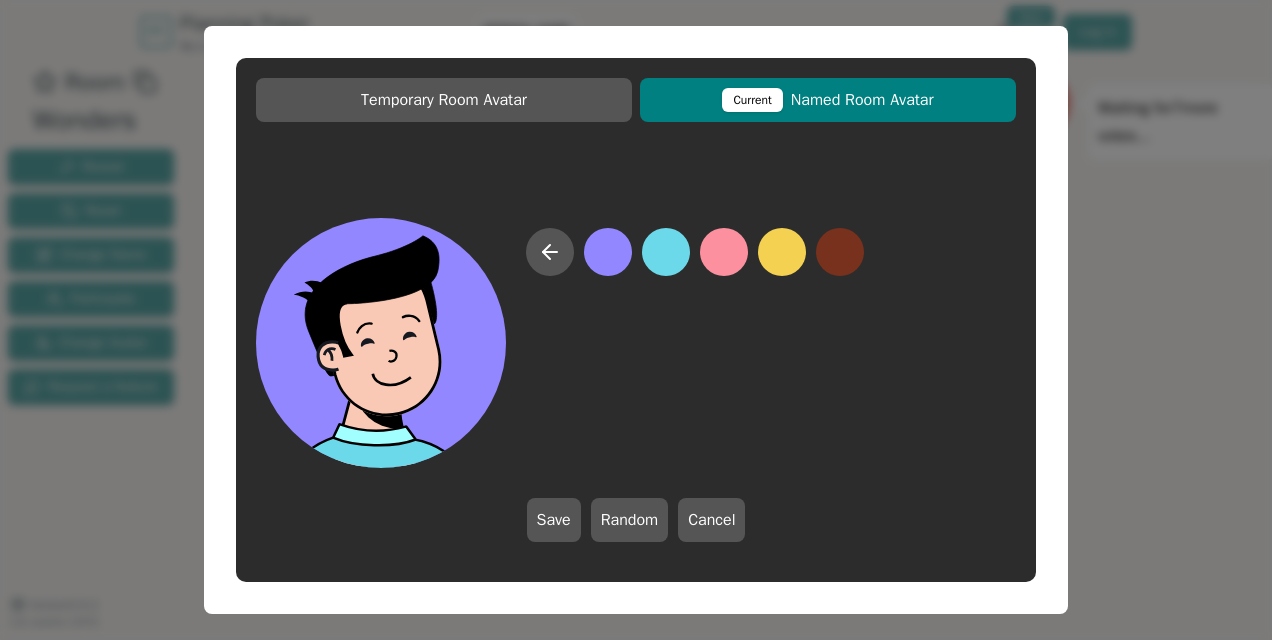 click at bounding box center [666, 252] 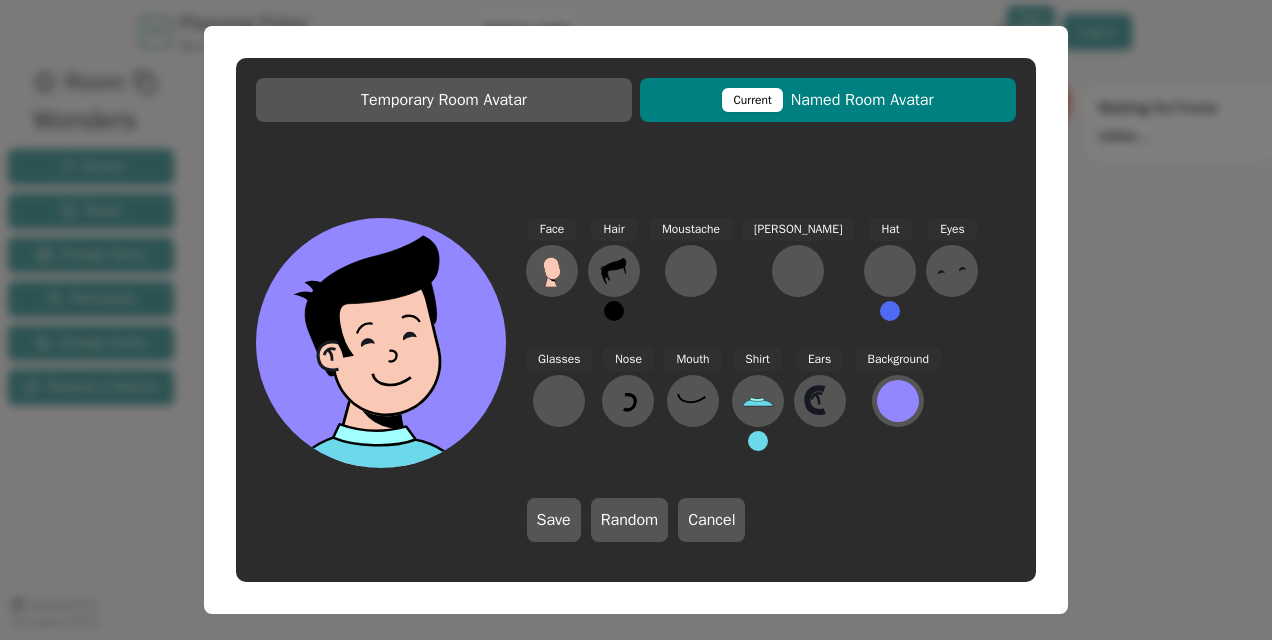 click at bounding box center [952, 271] 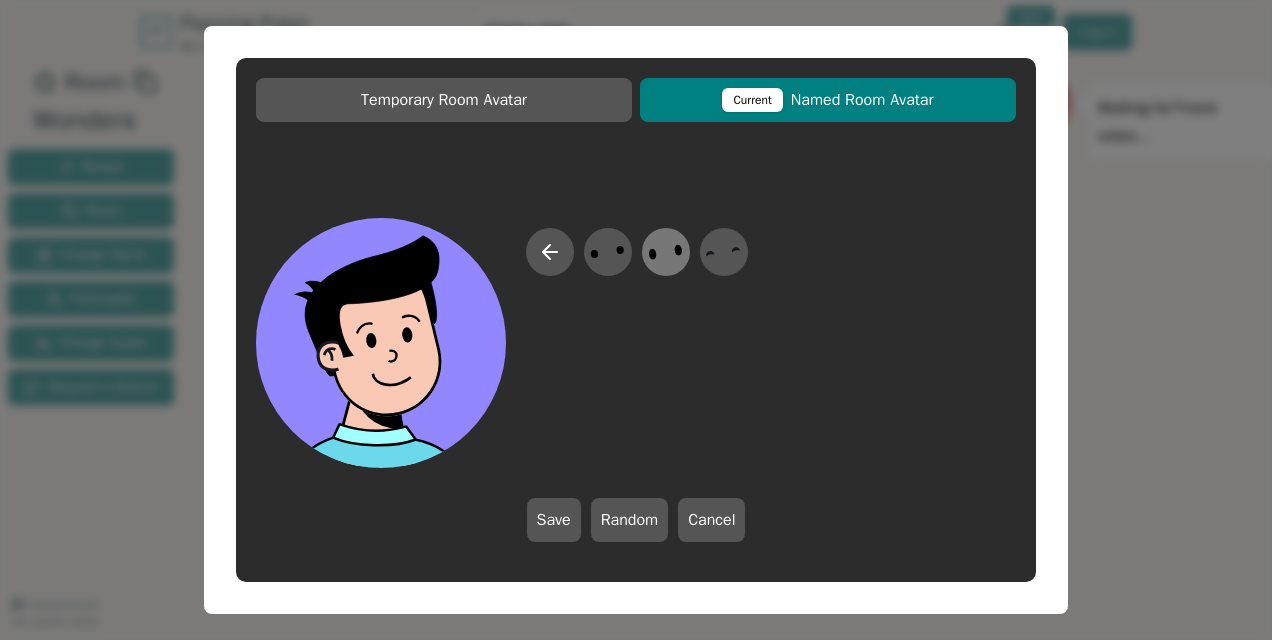 click 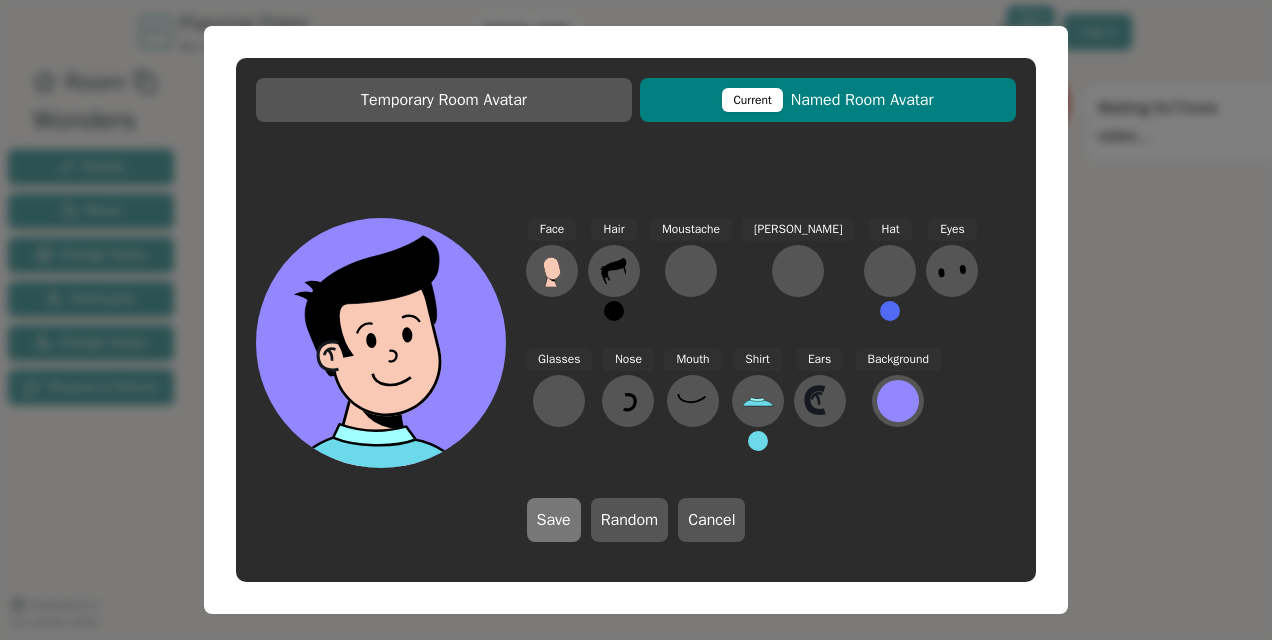 click on "Save" at bounding box center [554, 520] 